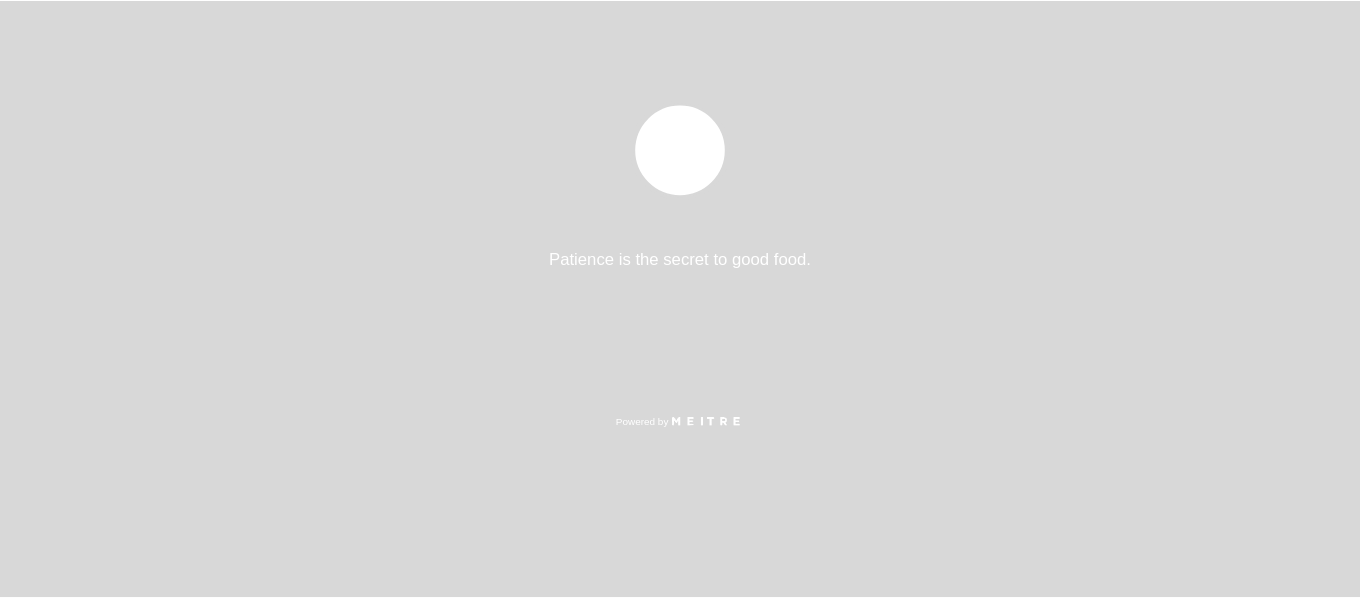scroll, scrollTop: 0, scrollLeft: 0, axis: both 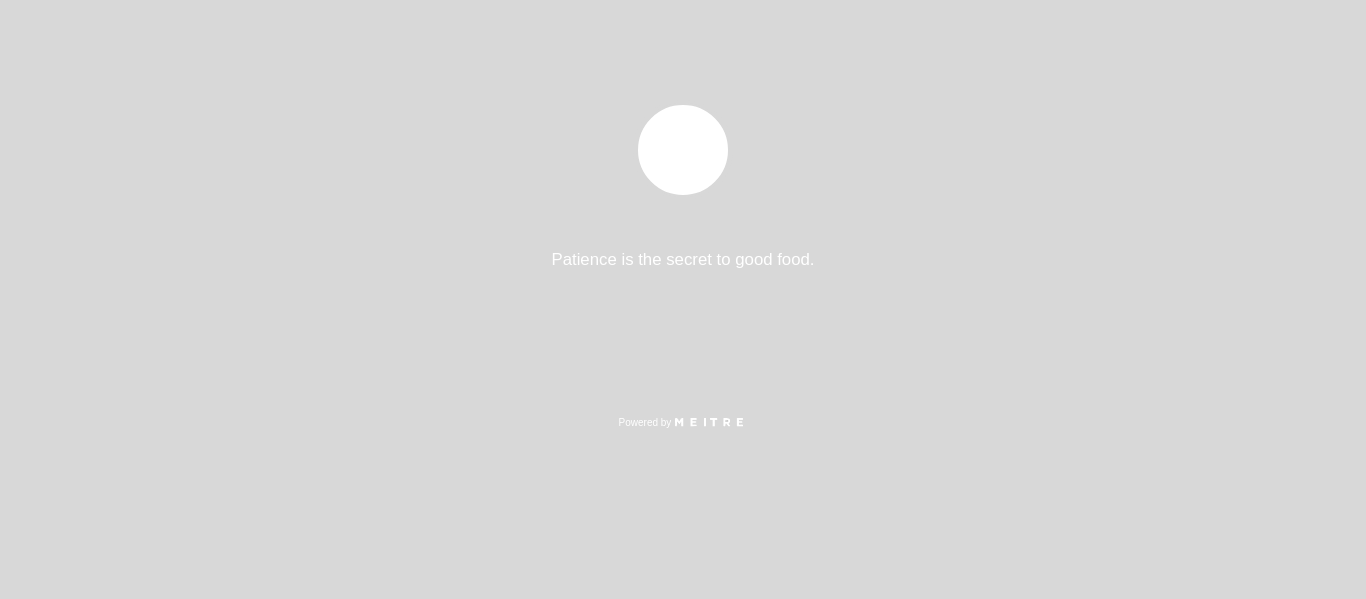 select on "es" 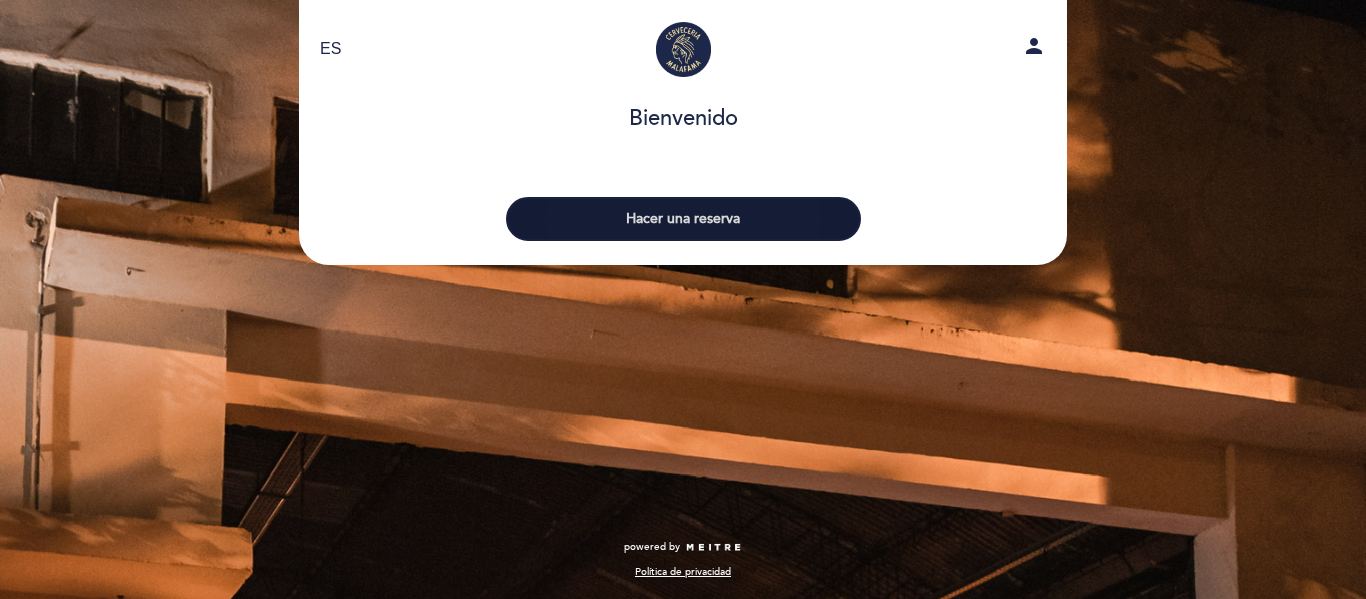 click on "Hacer una reserva" at bounding box center (683, 219) 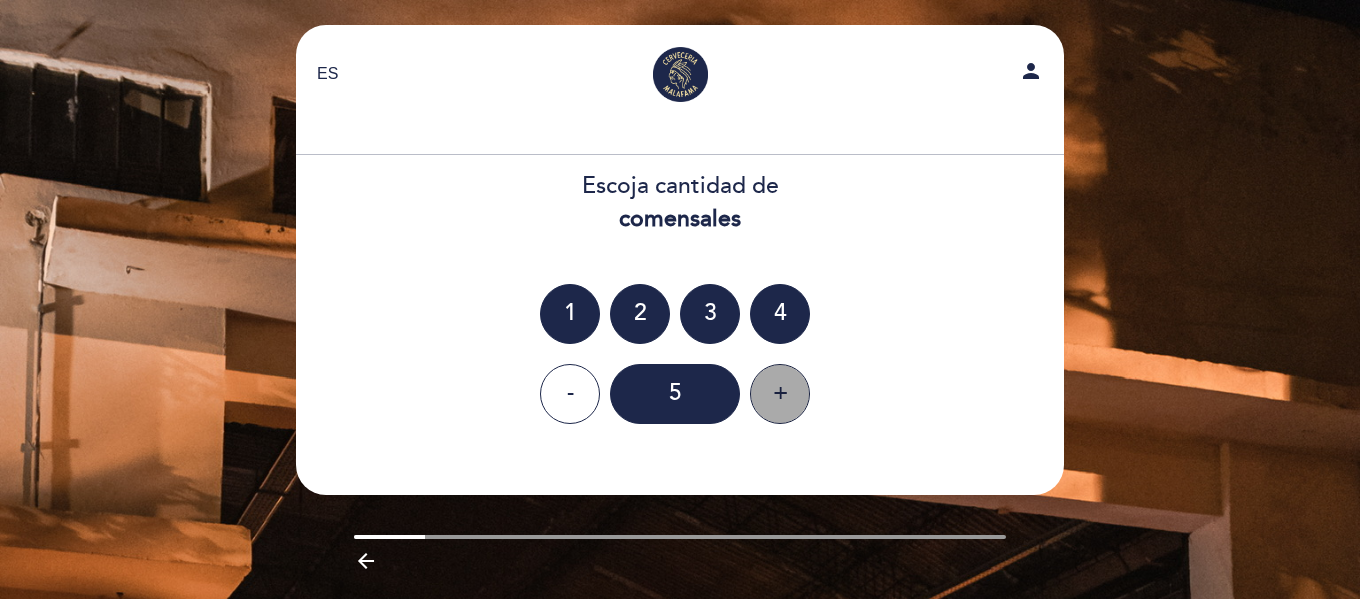 click on "+" at bounding box center [780, 394] 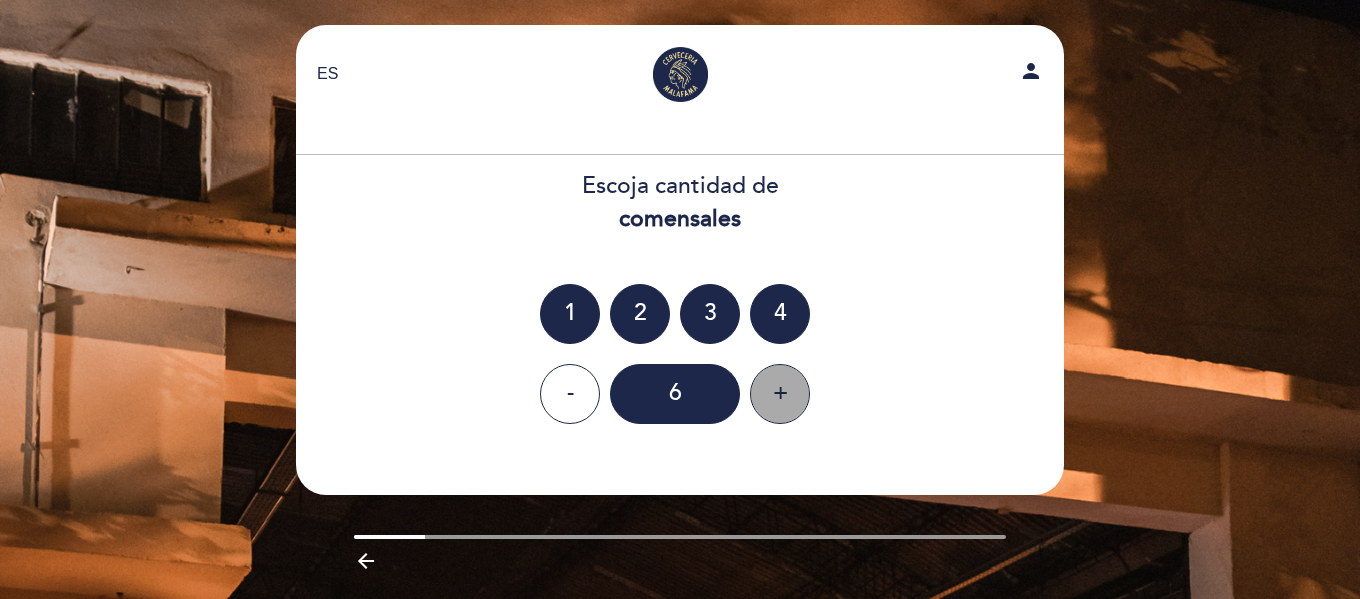 click on "+" at bounding box center (780, 394) 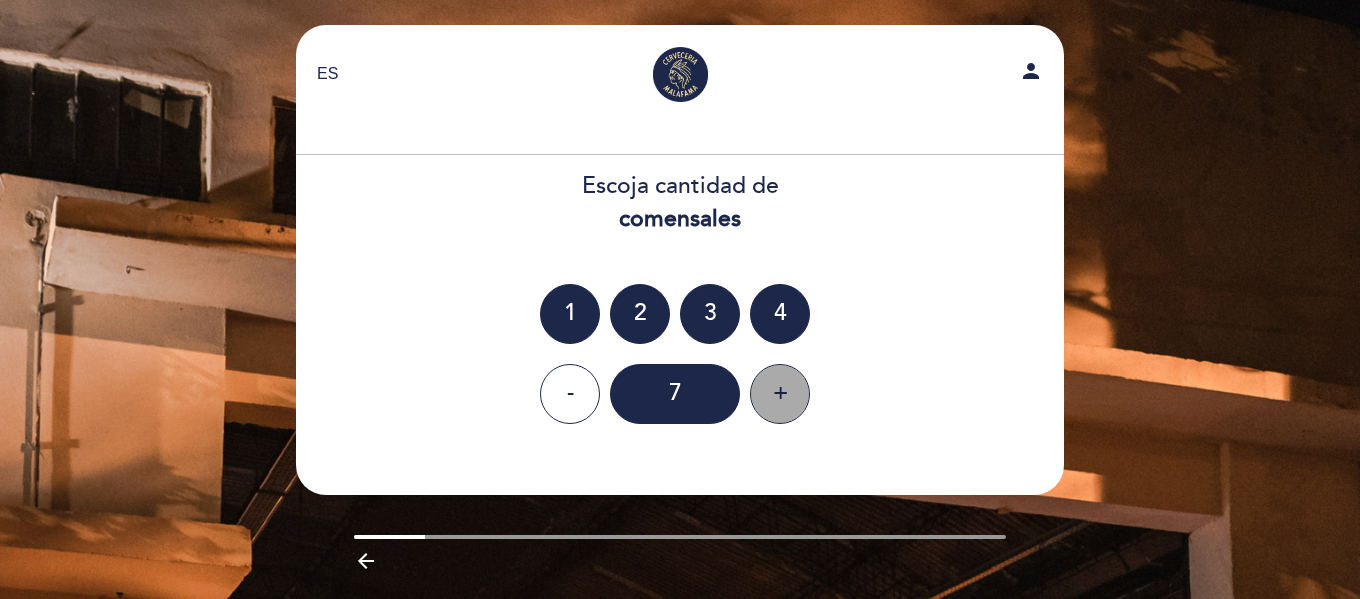 click on "+" at bounding box center (780, 394) 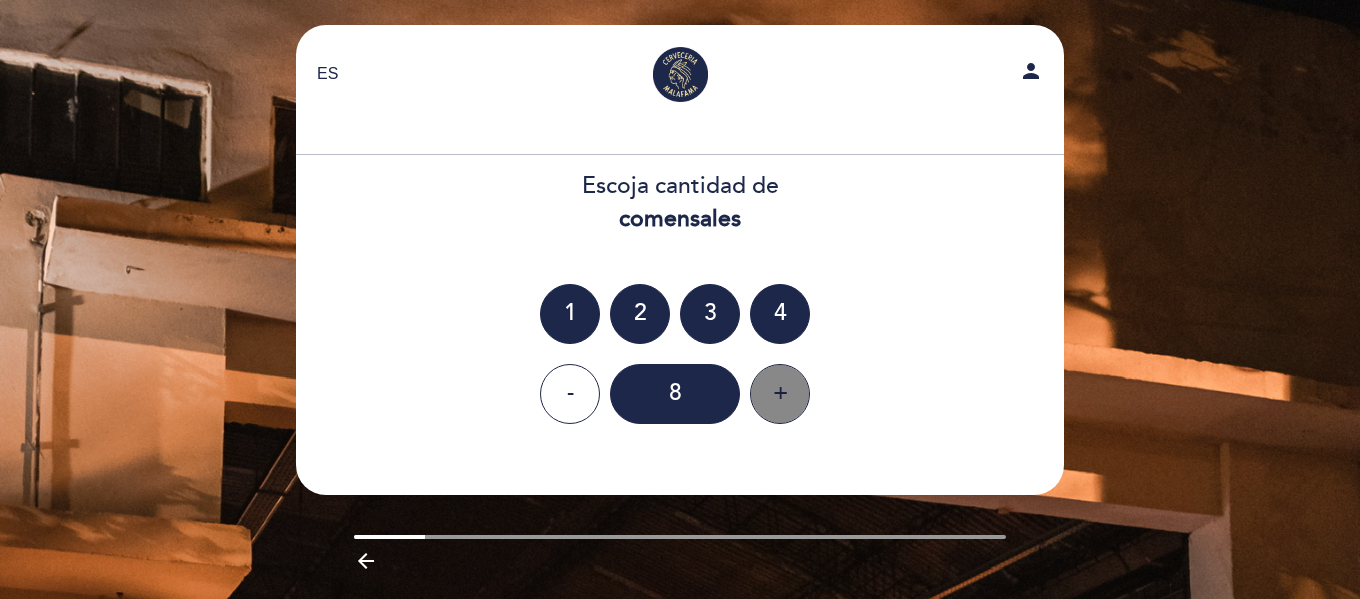 click on "+" at bounding box center [780, 394] 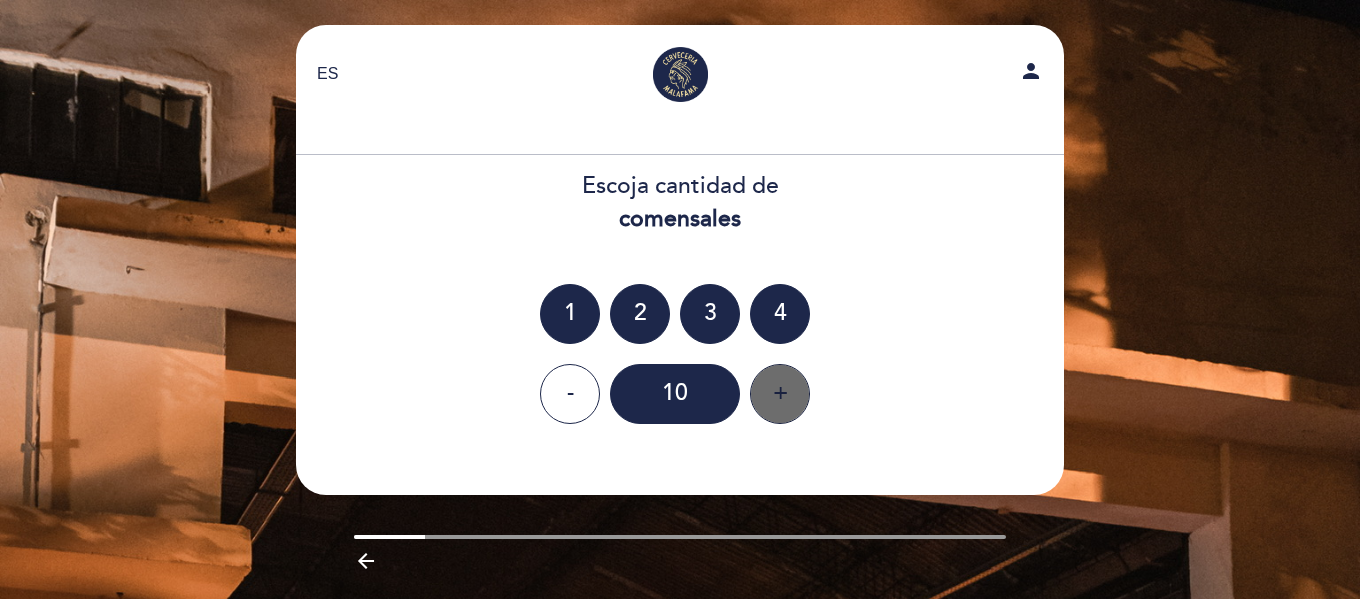 click on "+" at bounding box center (780, 394) 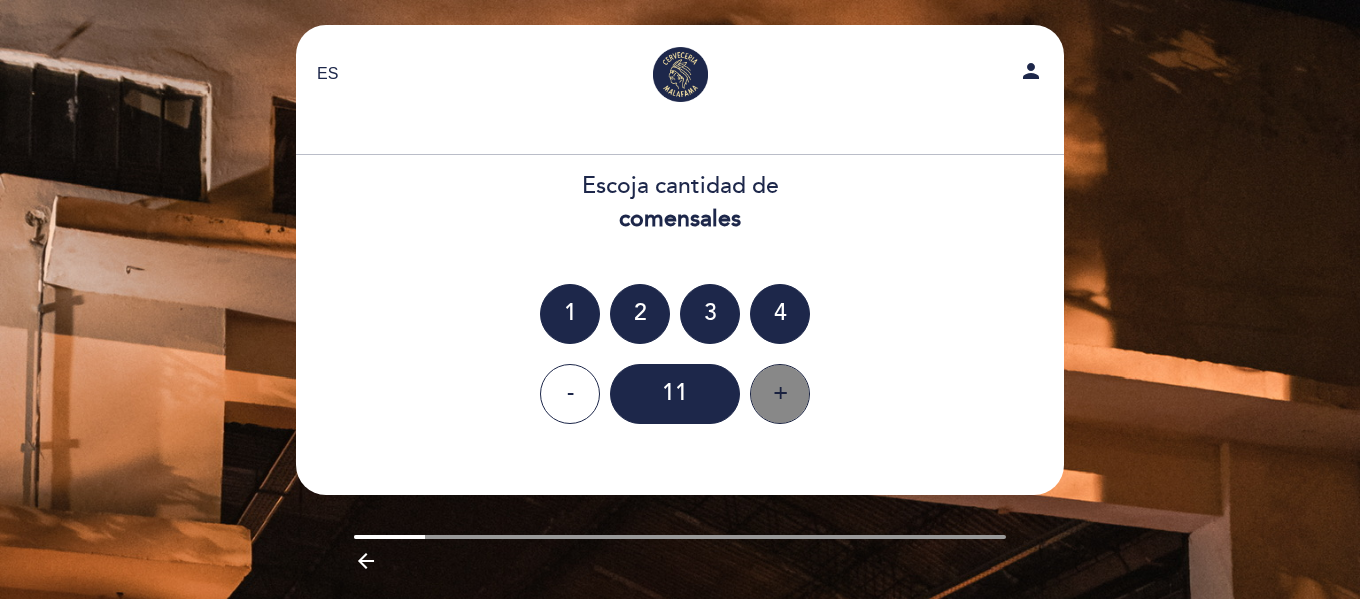 click on "+" at bounding box center [780, 394] 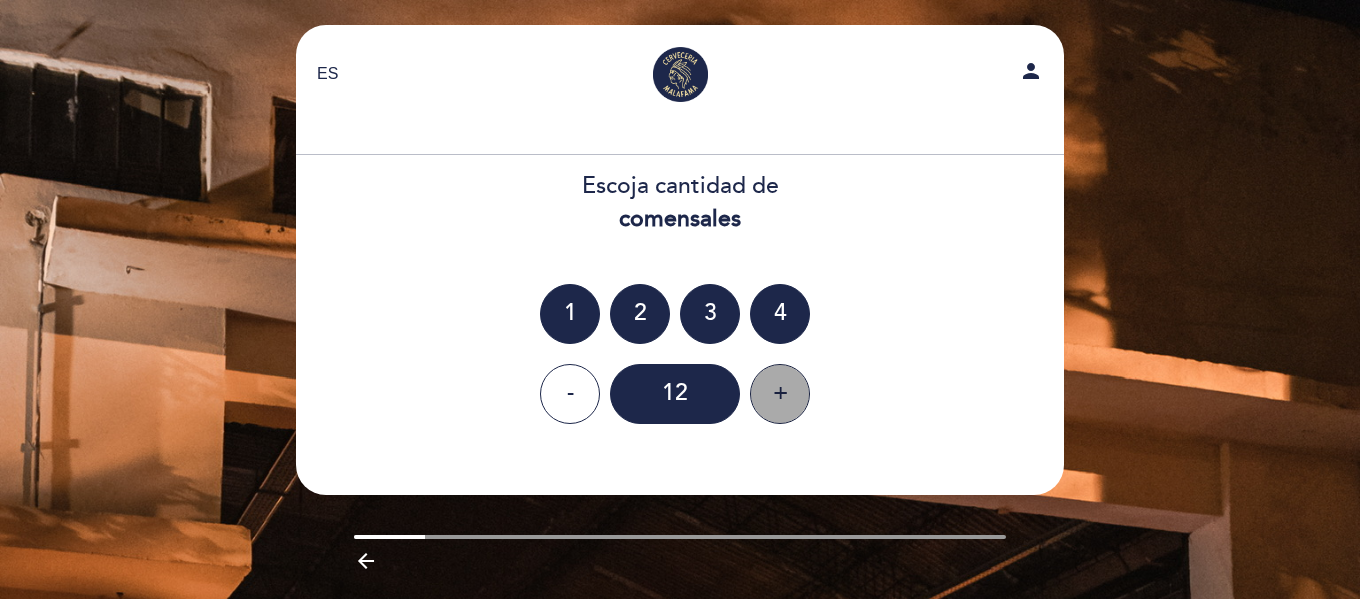 click on "+" at bounding box center [780, 394] 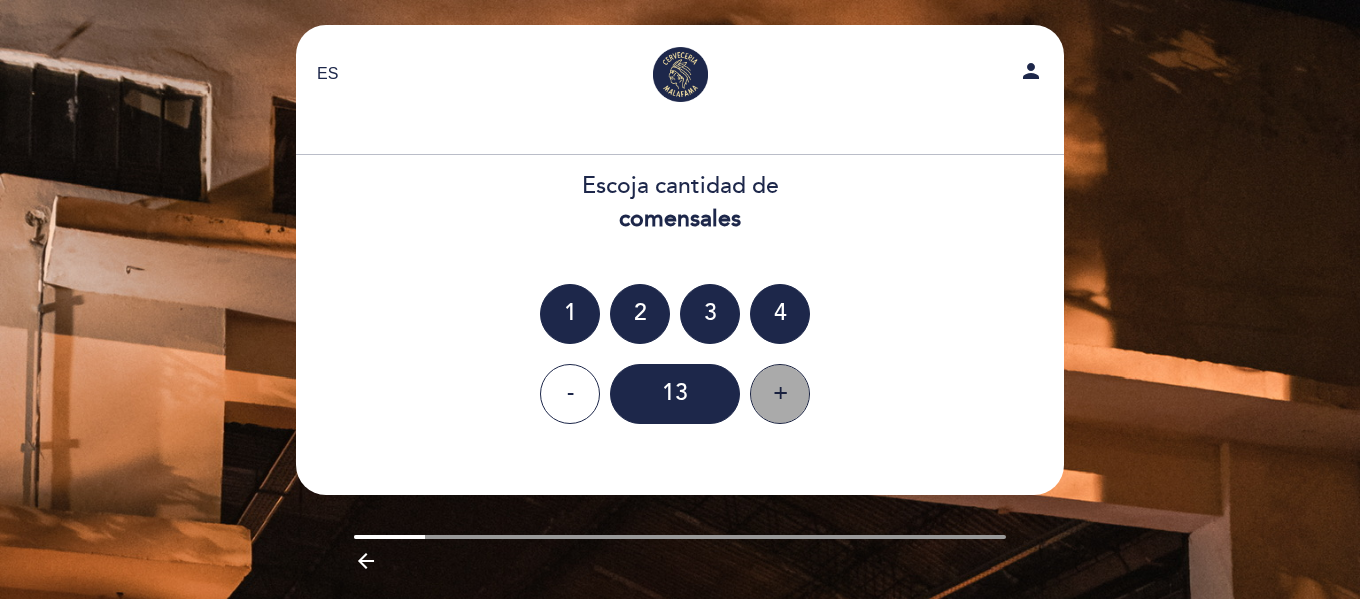 click on "+" at bounding box center [780, 394] 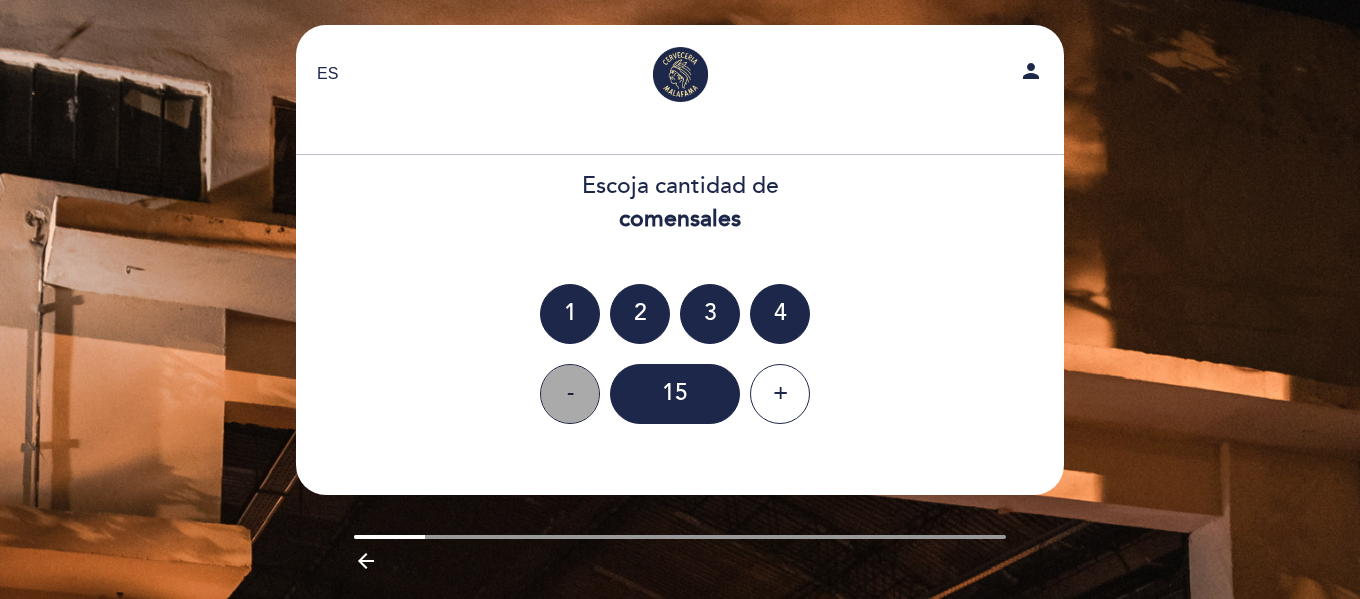 click on "-" at bounding box center (570, 394) 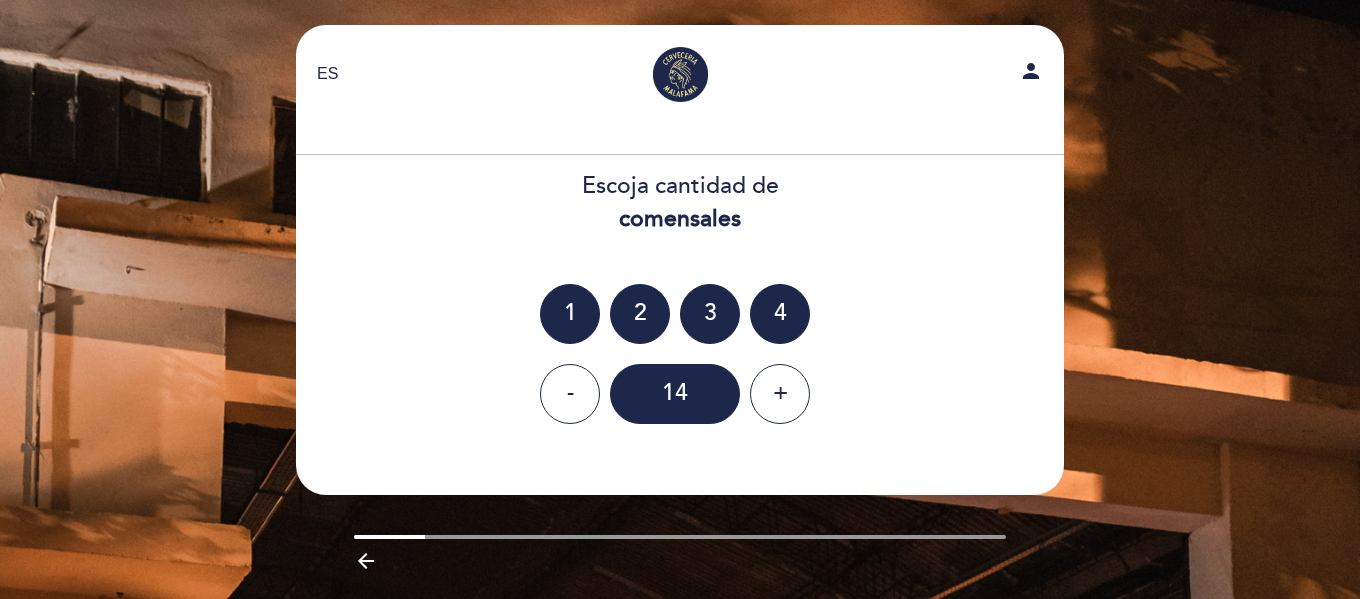 click on "person" at bounding box center [1031, 71] 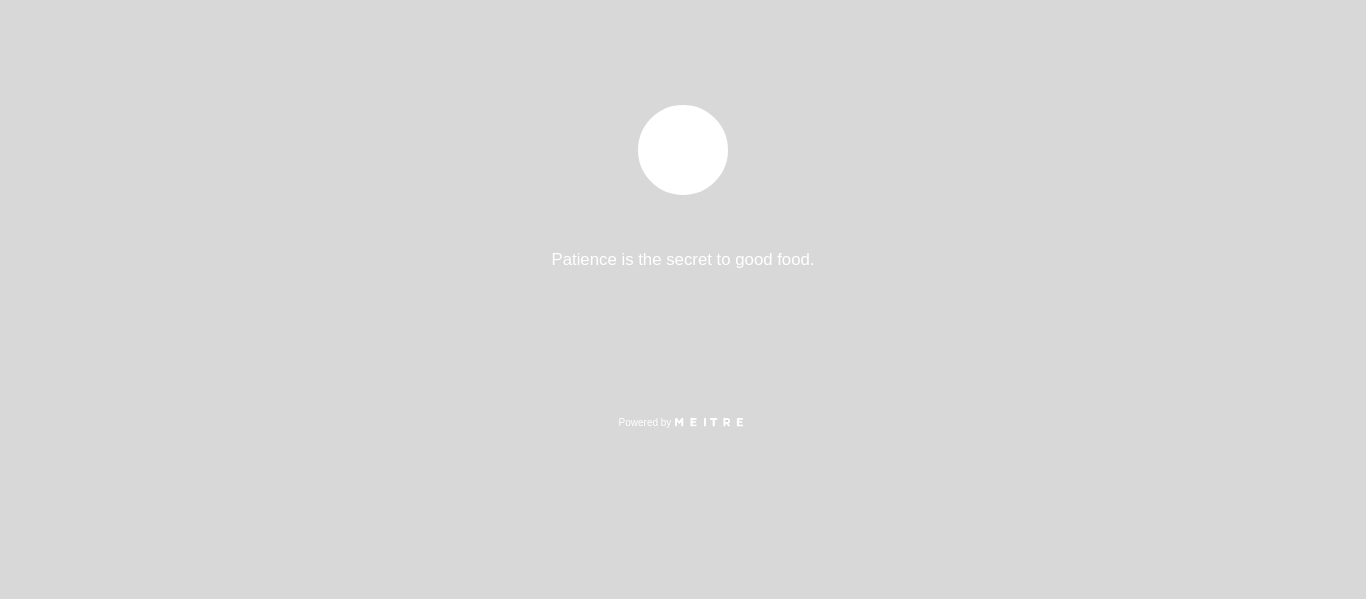 select on "es" 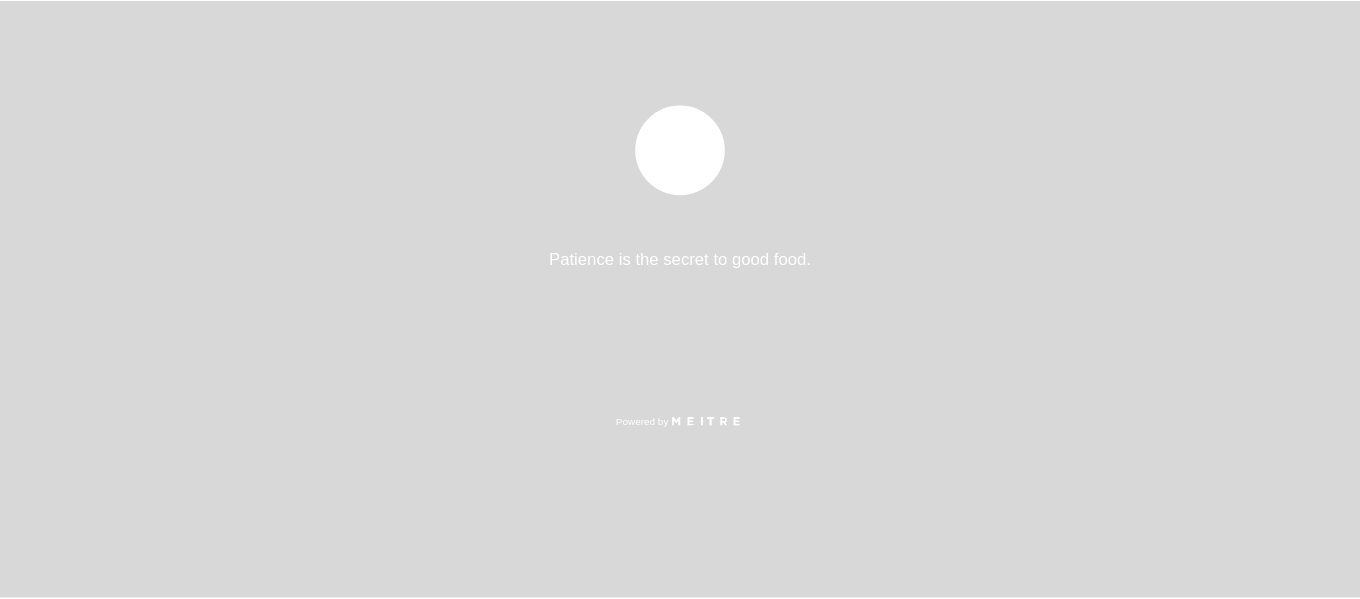 scroll, scrollTop: 0, scrollLeft: 0, axis: both 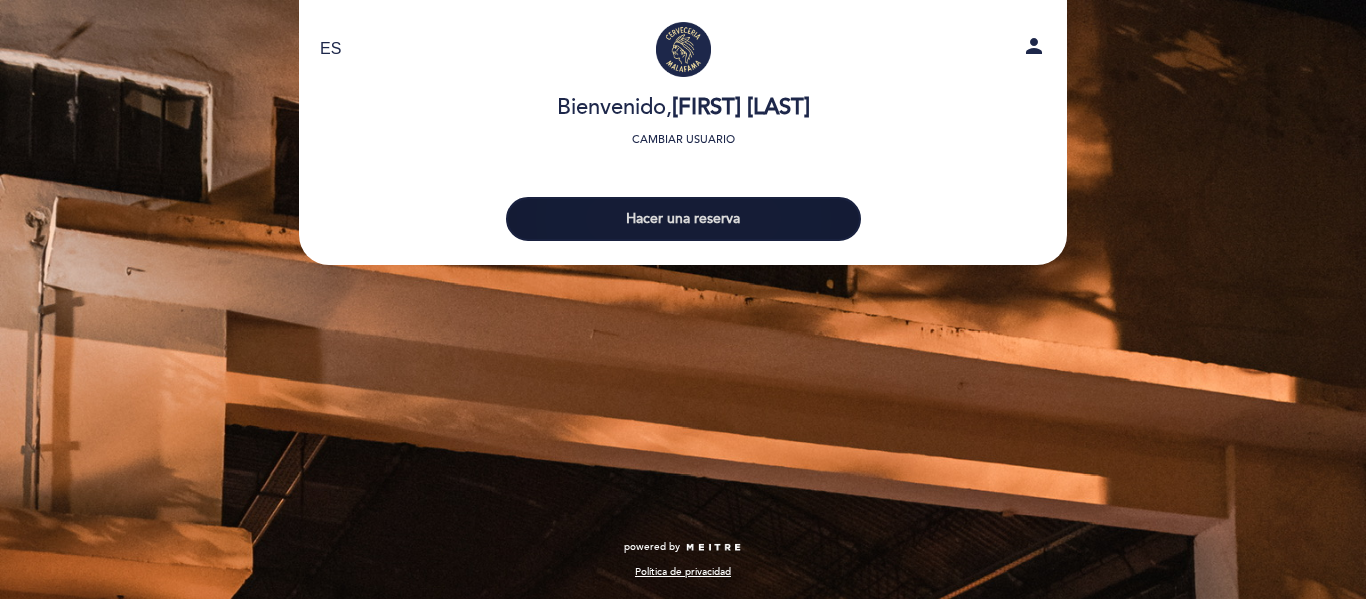 click on "Hacer una reserva" at bounding box center [683, 219] 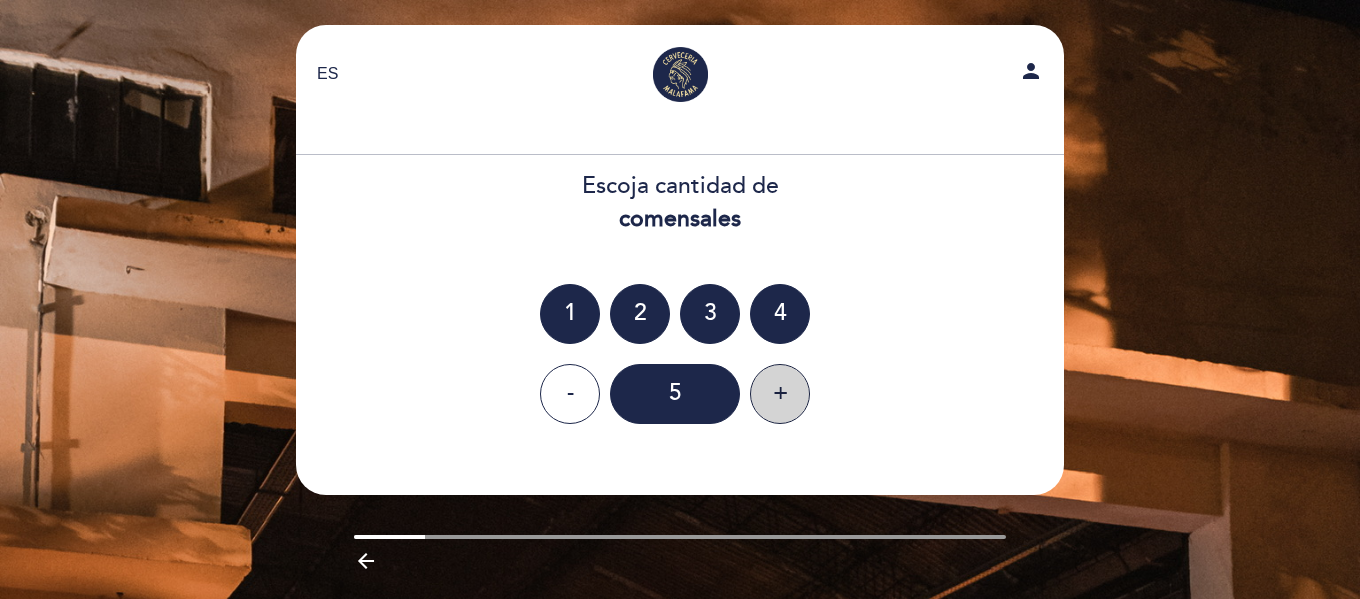 click on "+" at bounding box center [780, 394] 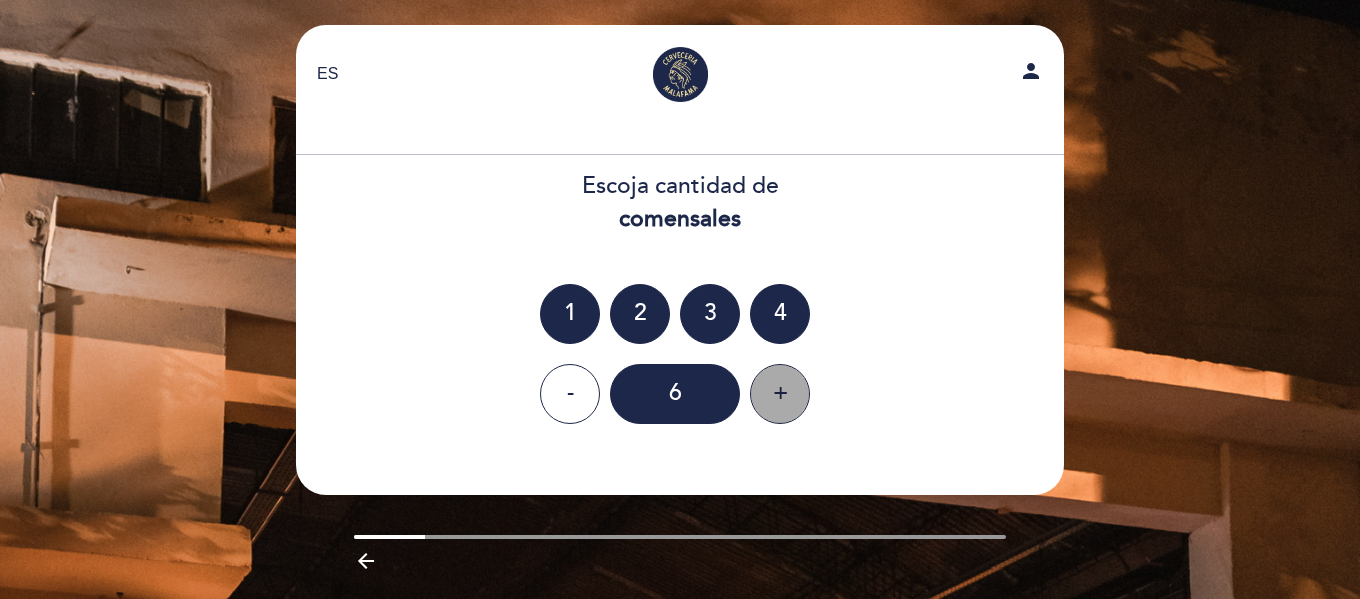 click on "+" at bounding box center (780, 394) 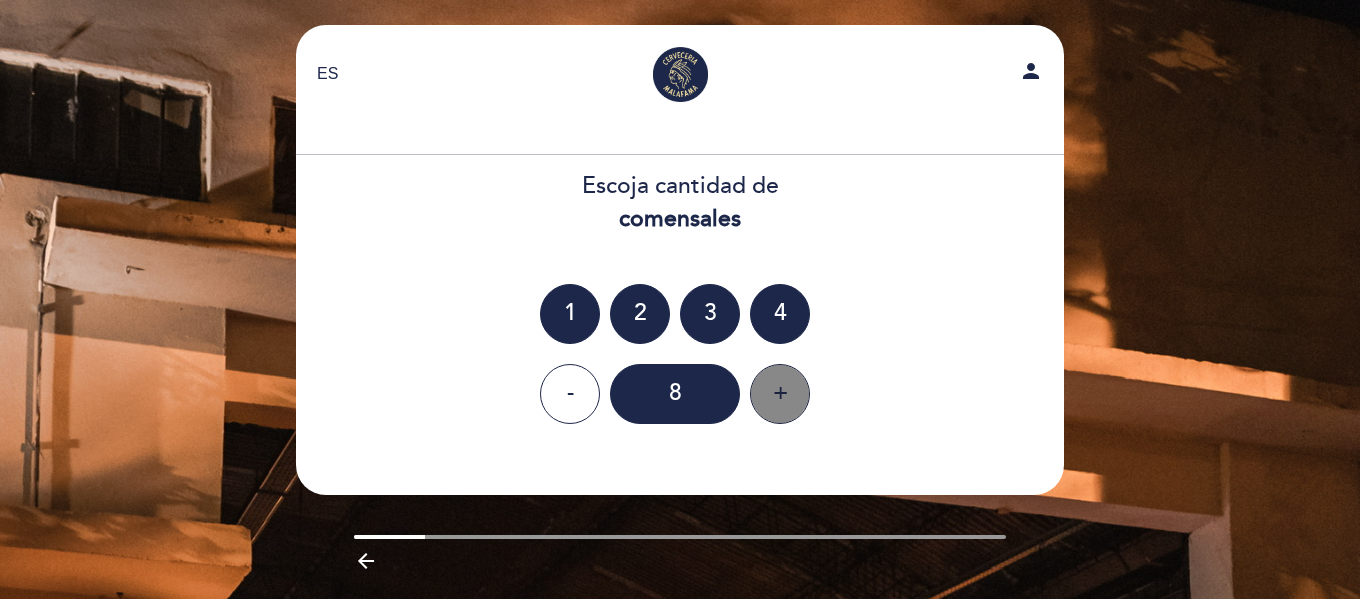 click on "+" at bounding box center [780, 394] 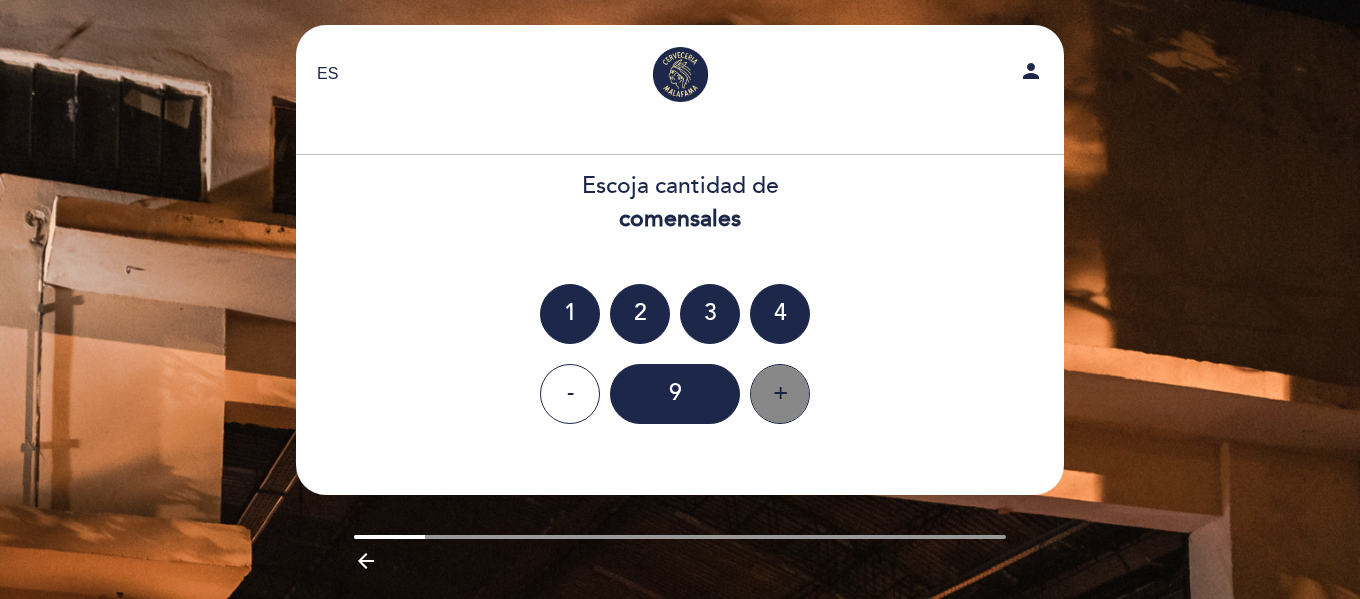 click on "+" at bounding box center [780, 394] 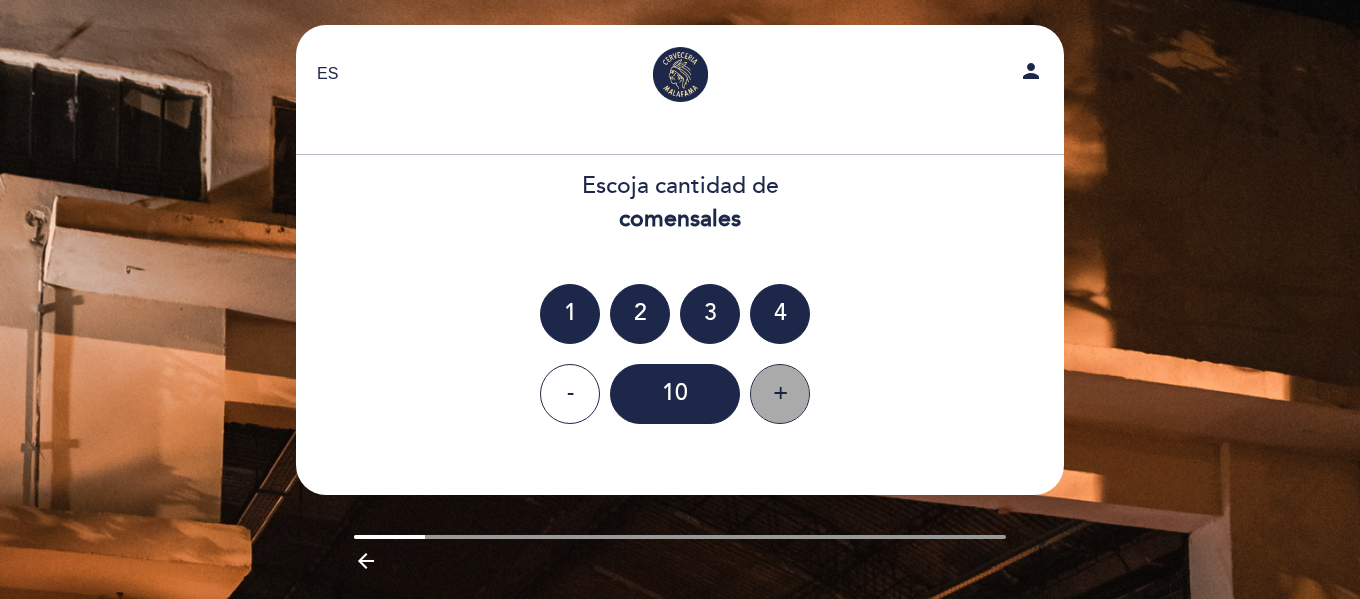 click on "+" at bounding box center (780, 394) 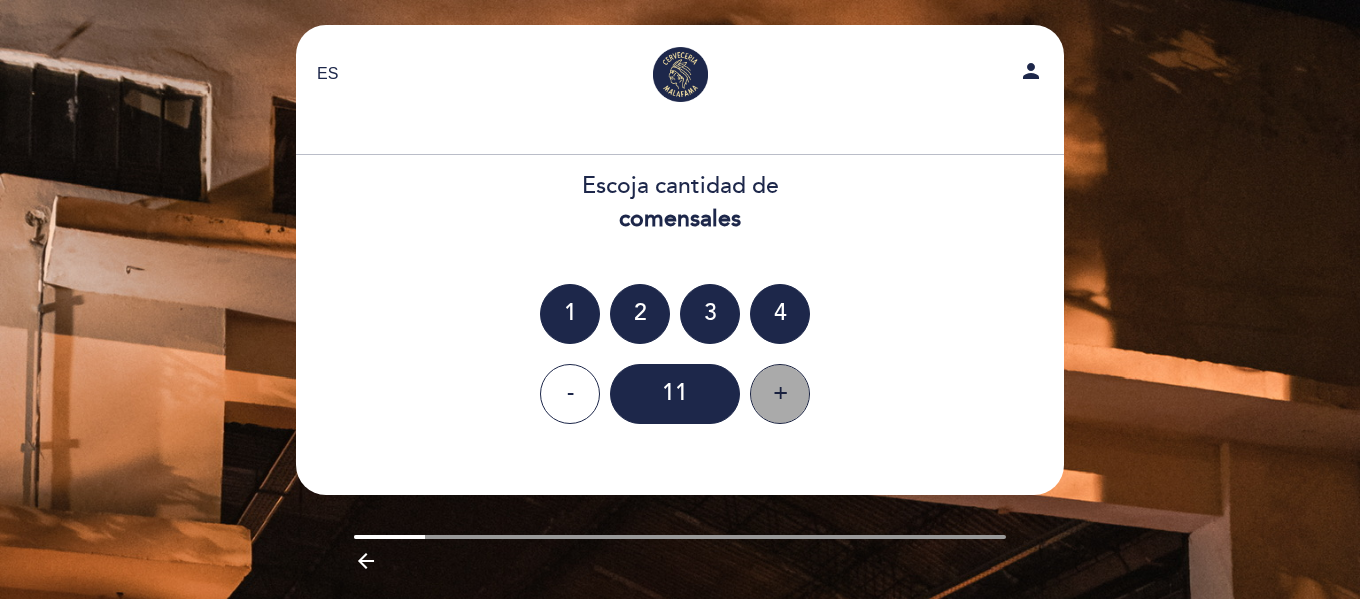 click on "+" at bounding box center (780, 394) 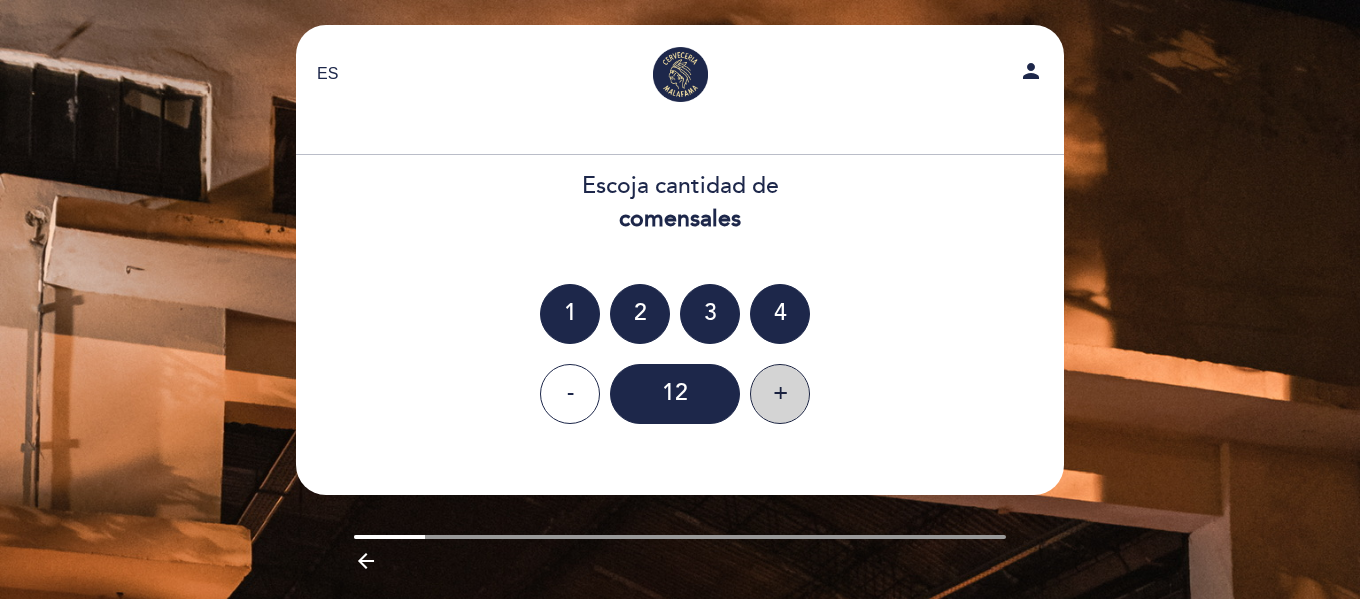 click on "+" at bounding box center [780, 394] 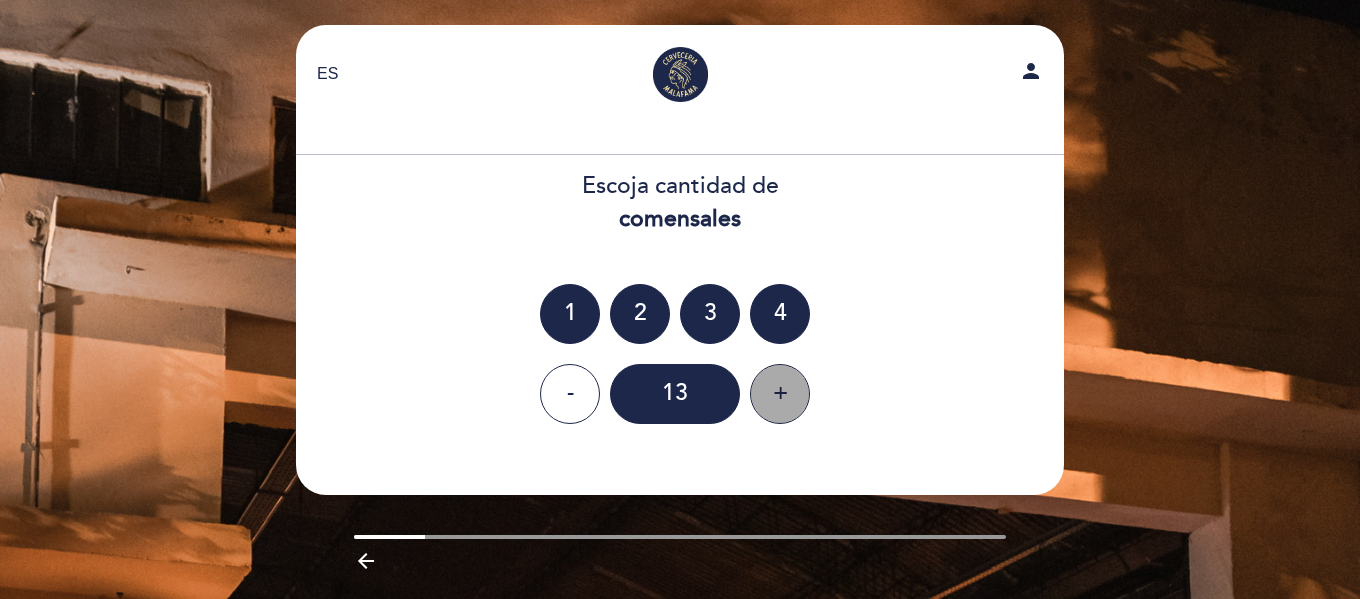 click on "+" at bounding box center (780, 394) 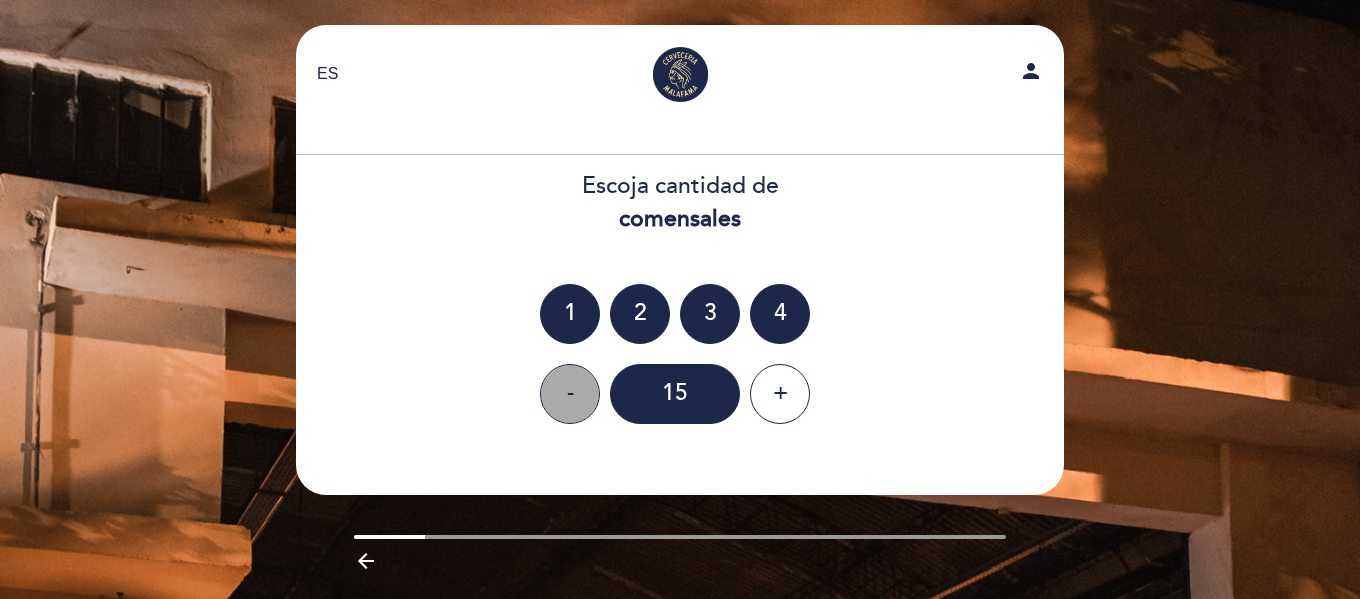 click on "-" at bounding box center (570, 394) 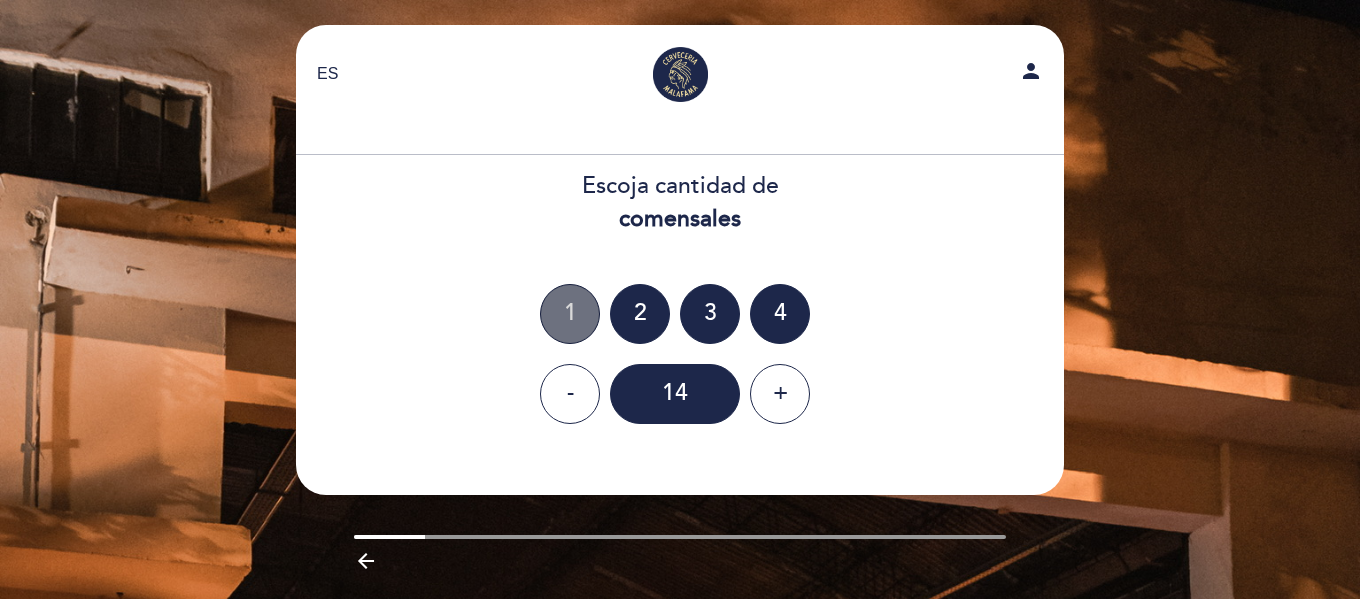 click on "1" at bounding box center (570, 314) 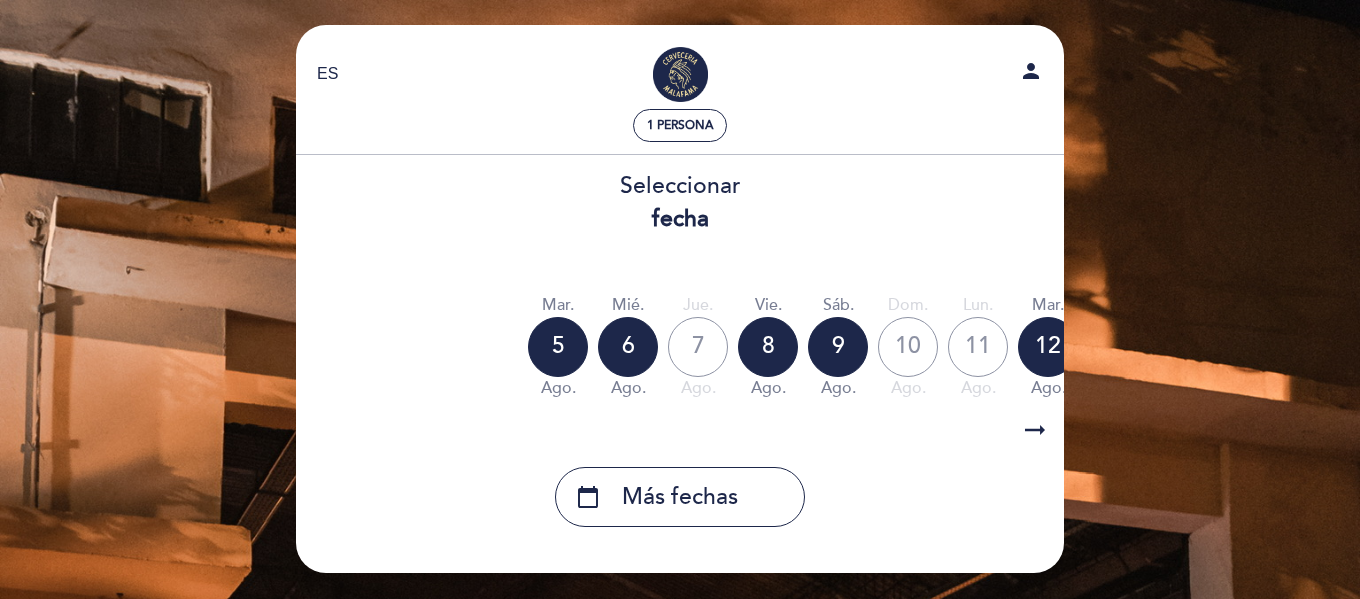 click on "EN ES PT Malafama - [CITY]
person
1 persona
fecha" at bounding box center [680, 299] 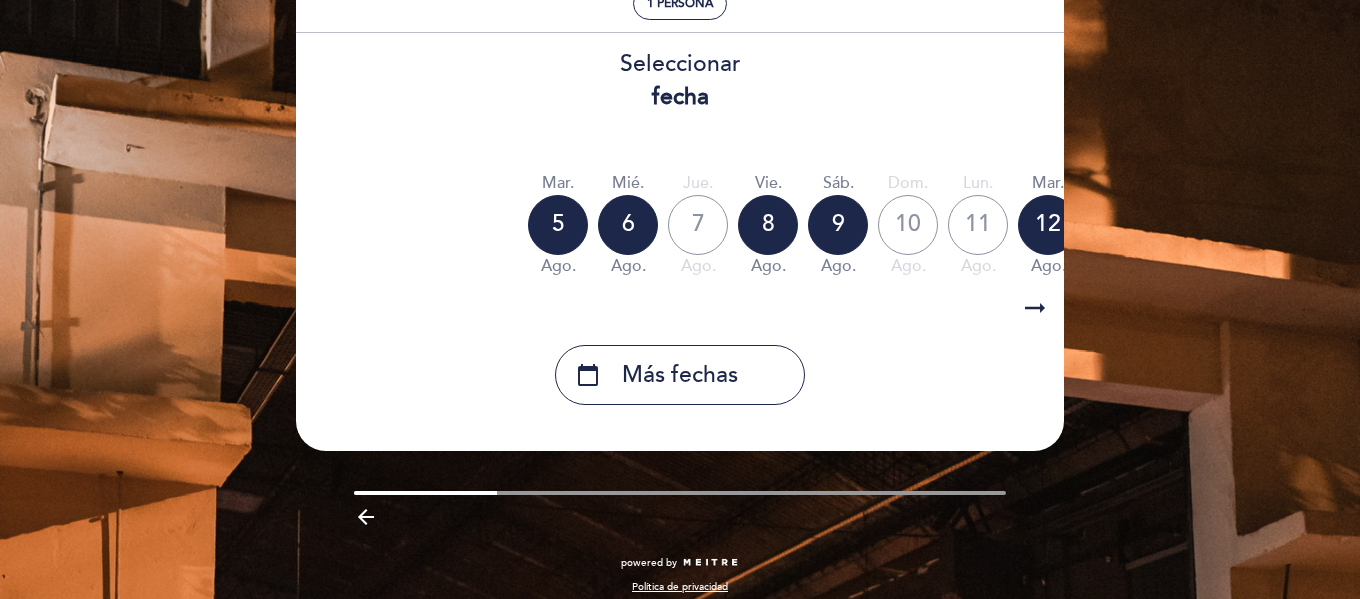 scroll, scrollTop: 141, scrollLeft: 0, axis: vertical 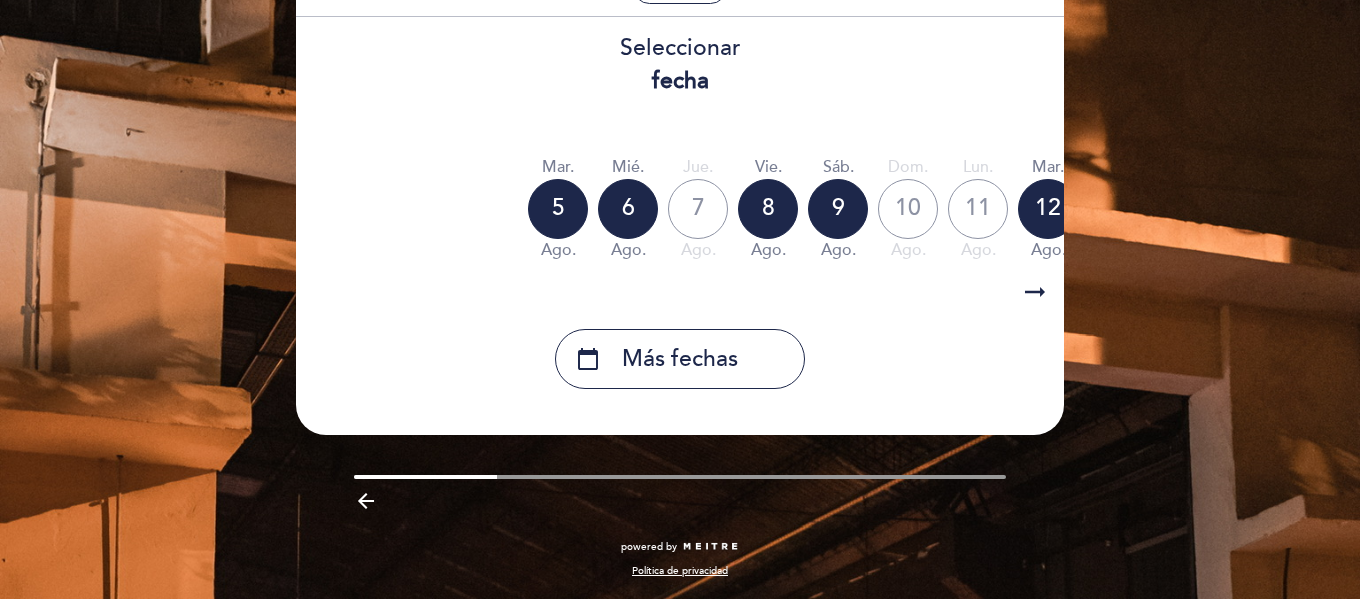 click on "arrow_backward" at bounding box center (366, 501) 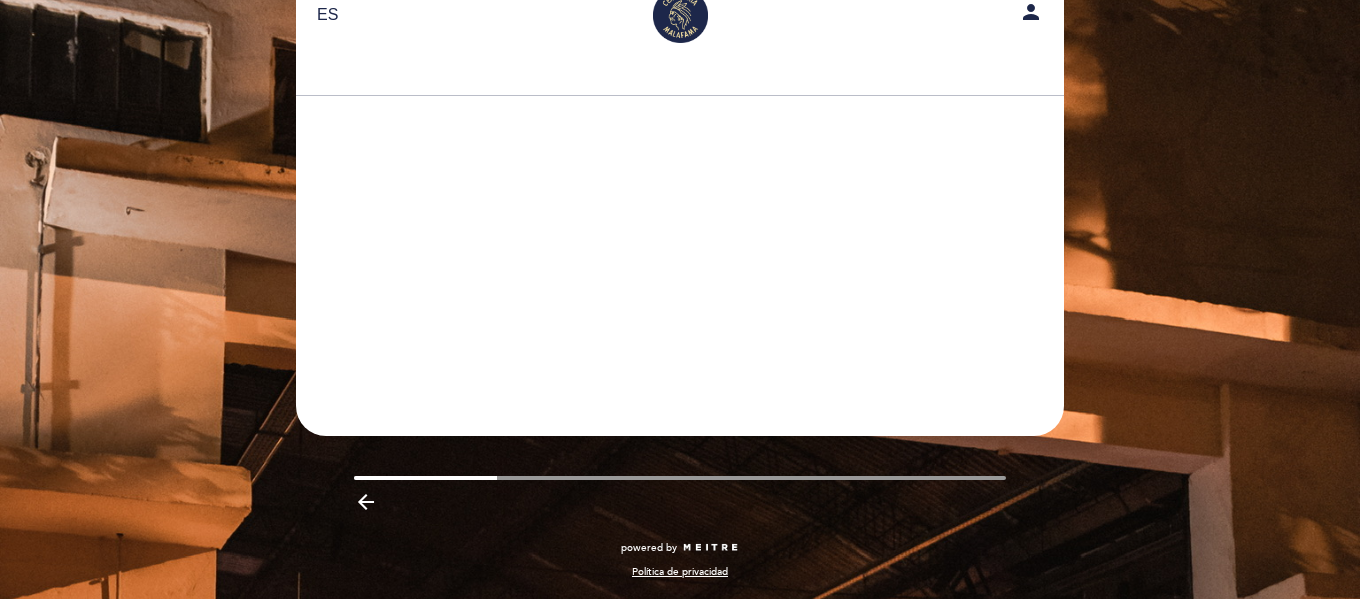 scroll, scrollTop: 59, scrollLeft: 0, axis: vertical 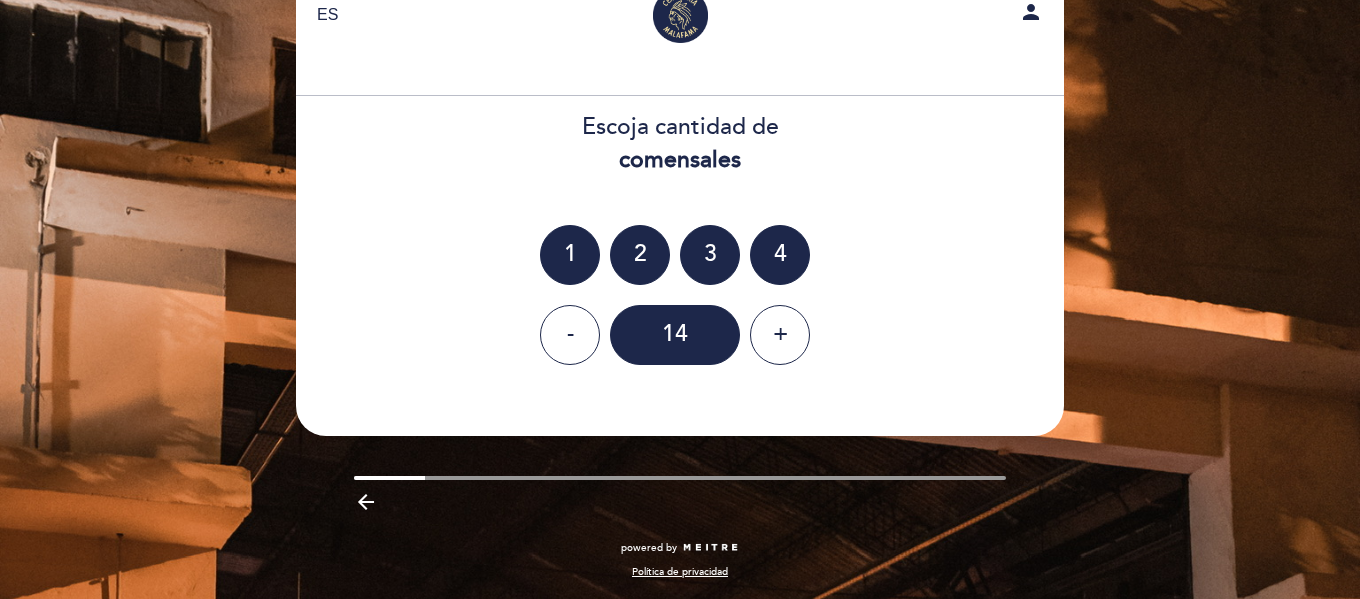 click on "arrow_backward" at bounding box center [366, 502] 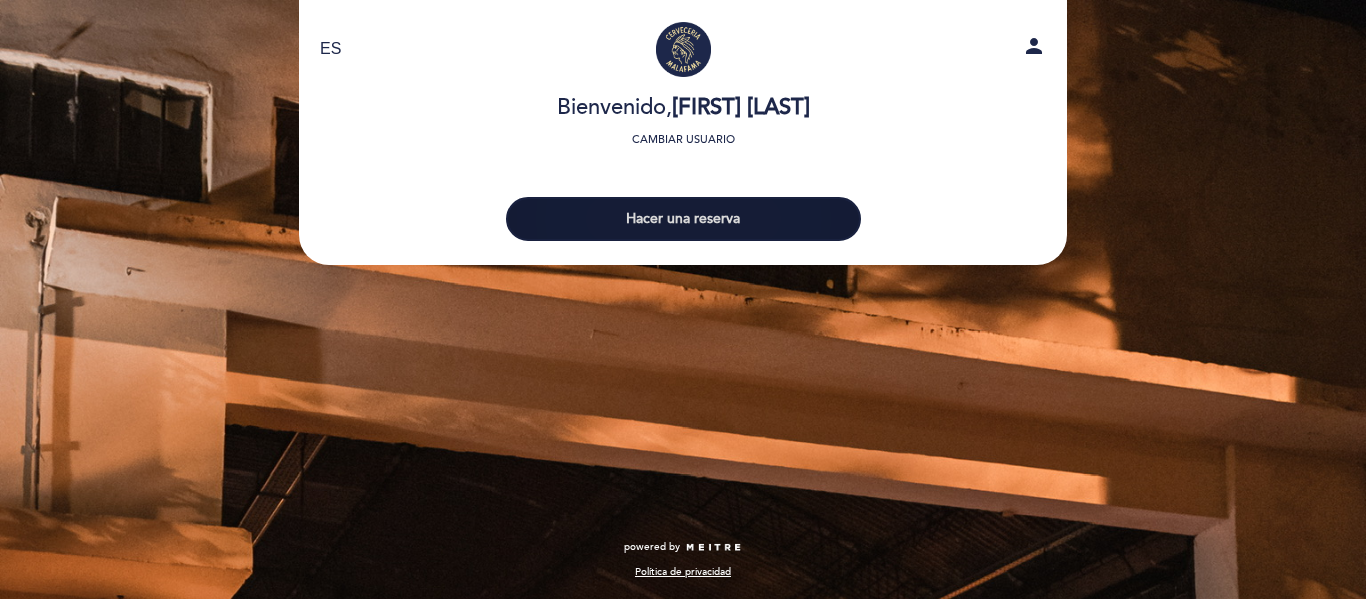click on "Hacer una reserva" at bounding box center [683, 219] 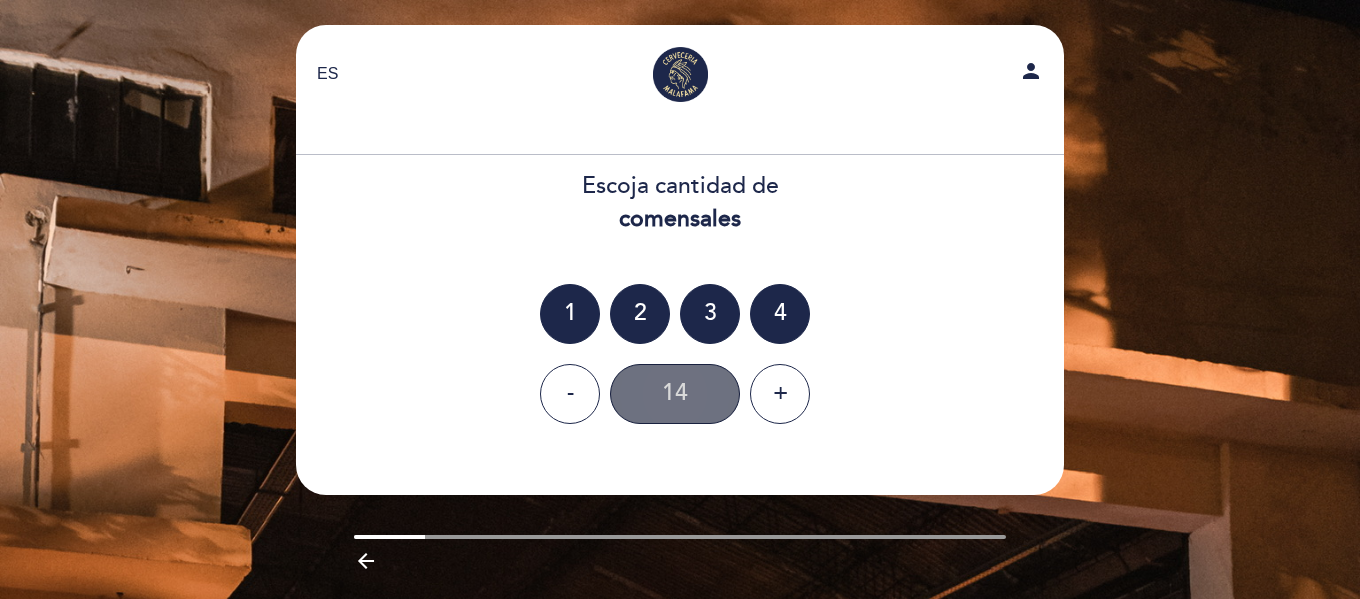 click on "14" at bounding box center [675, 394] 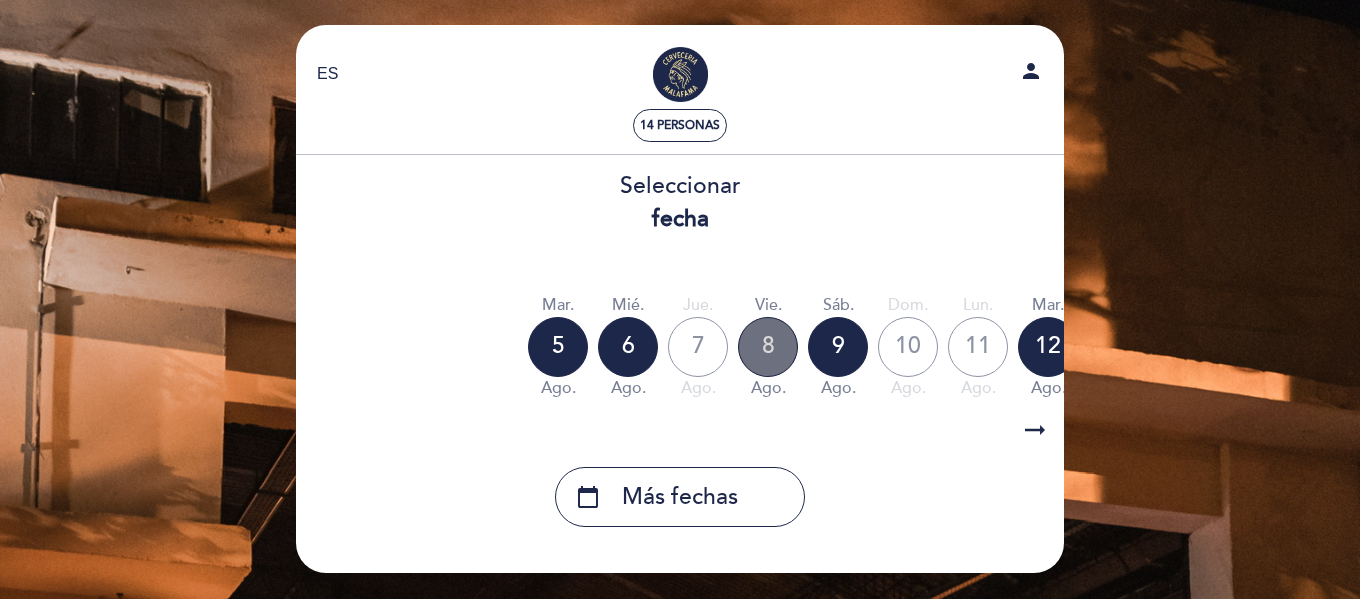 click on "8" at bounding box center [768, 347] 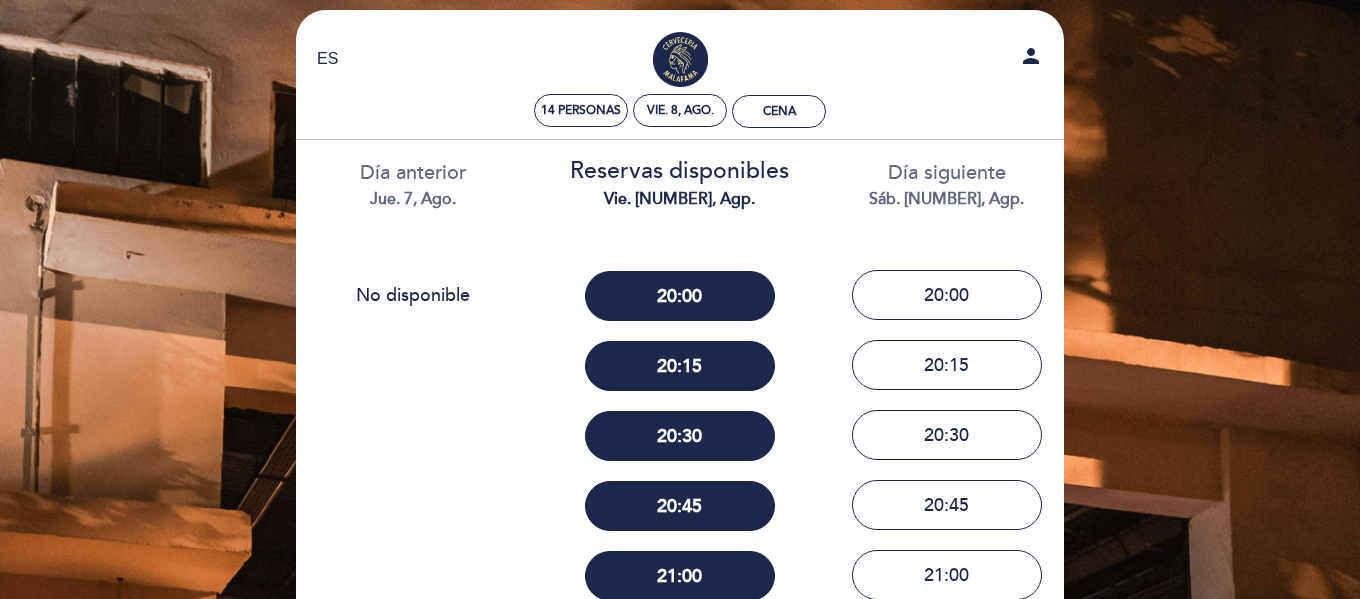 scroll, scrollTop: 0, scrollLeft: 0, axis: both 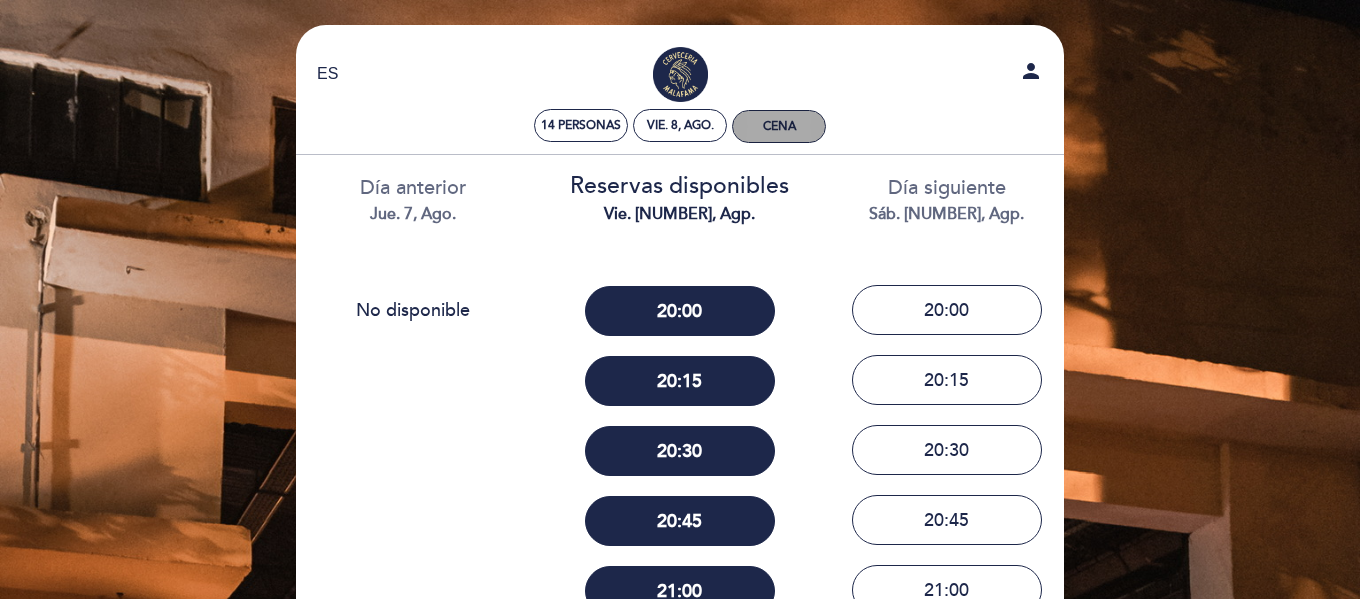 click on "Cena" at bounding box center (779, 126) 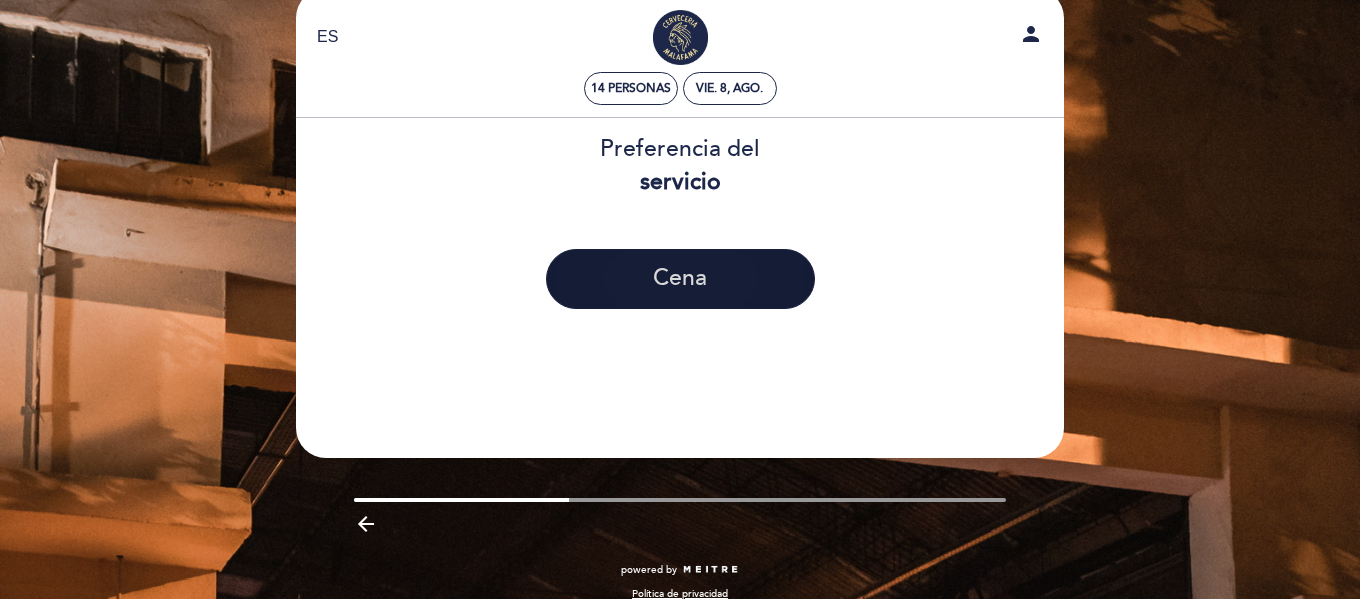 scroll, scrollTop: 40, scrollLeft: 0, axis: vertical 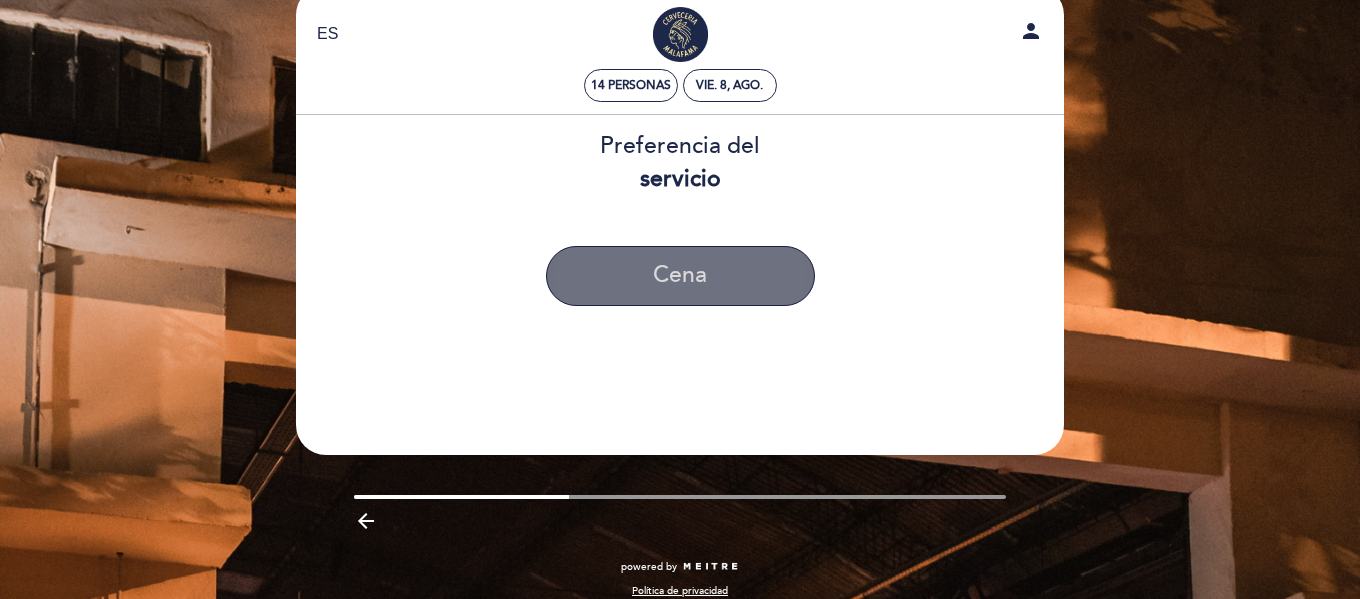 click on "Cena" at bounding box center (680, 276) 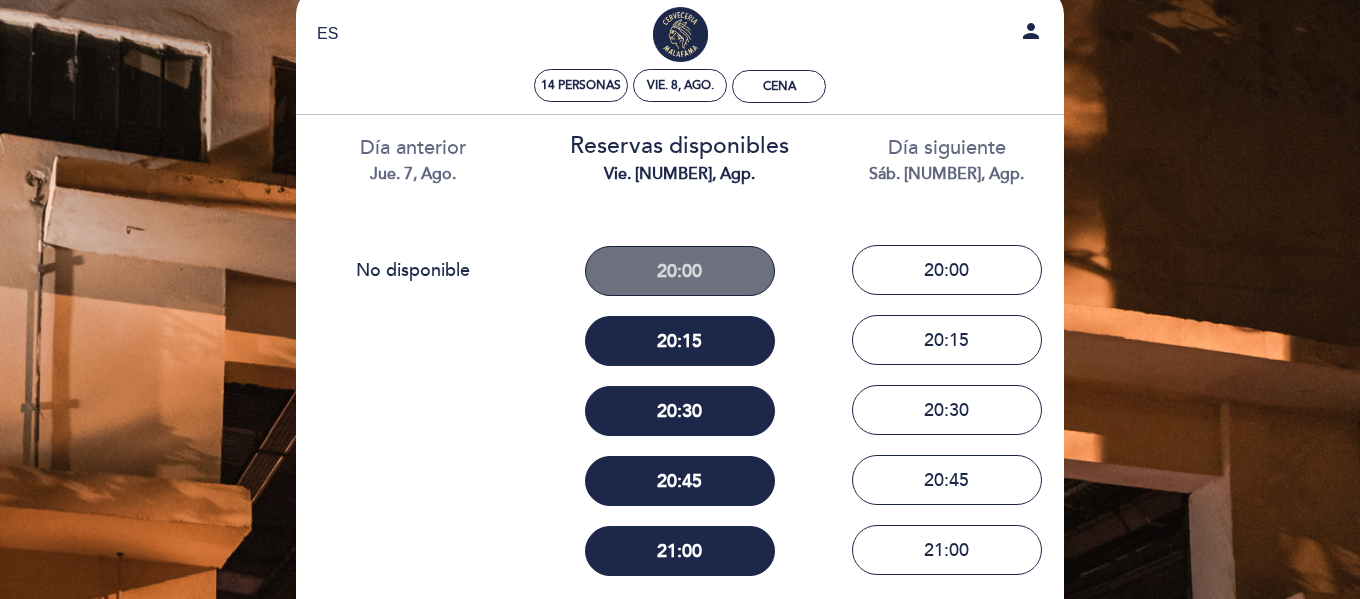 click on "20:00" at bounding box center [680, 271] 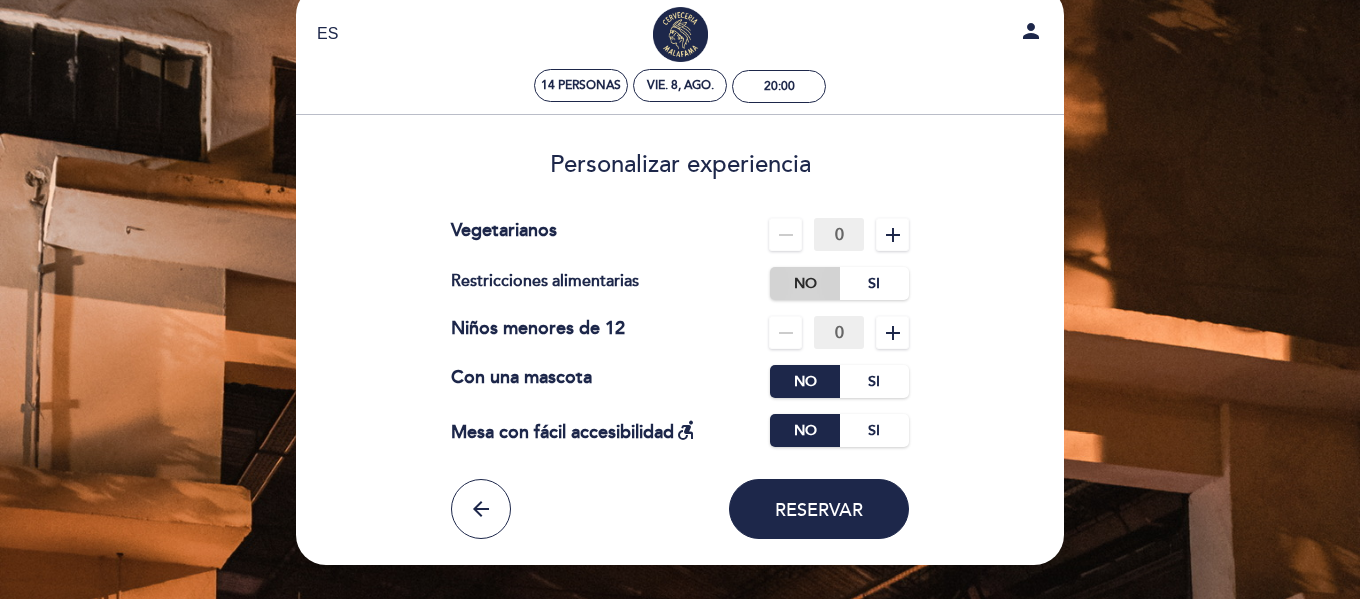click on "No" at bounding box center (805, 283) 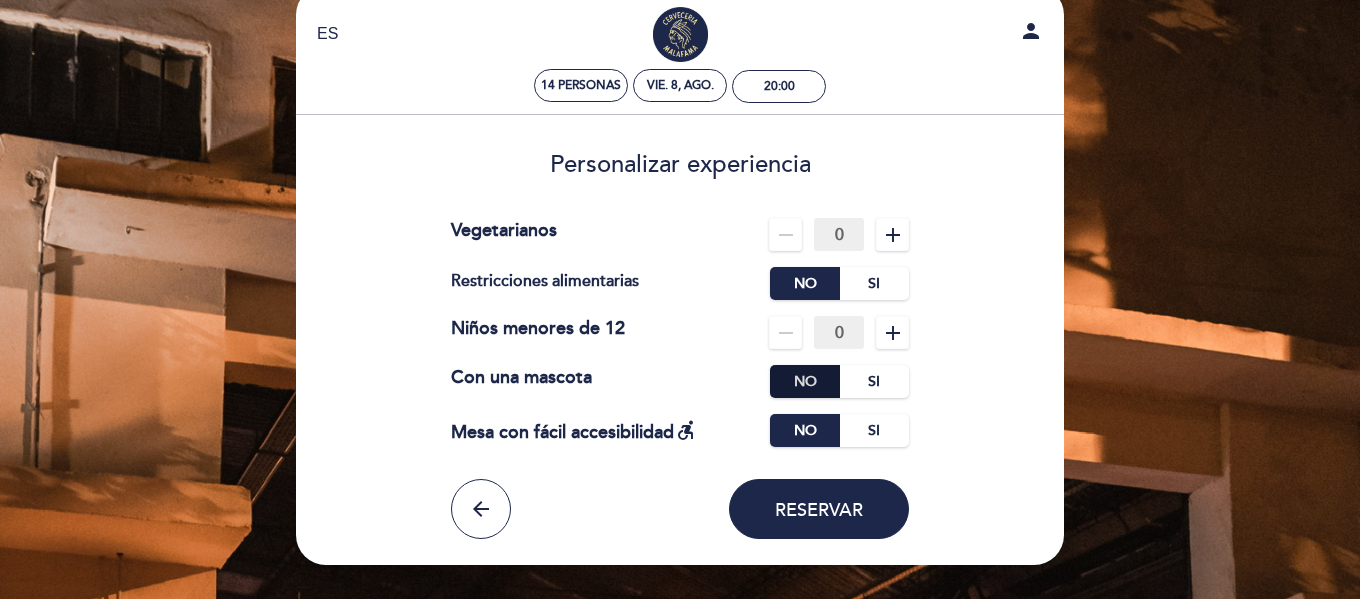 click on "No" at bounding box center [805, 381] 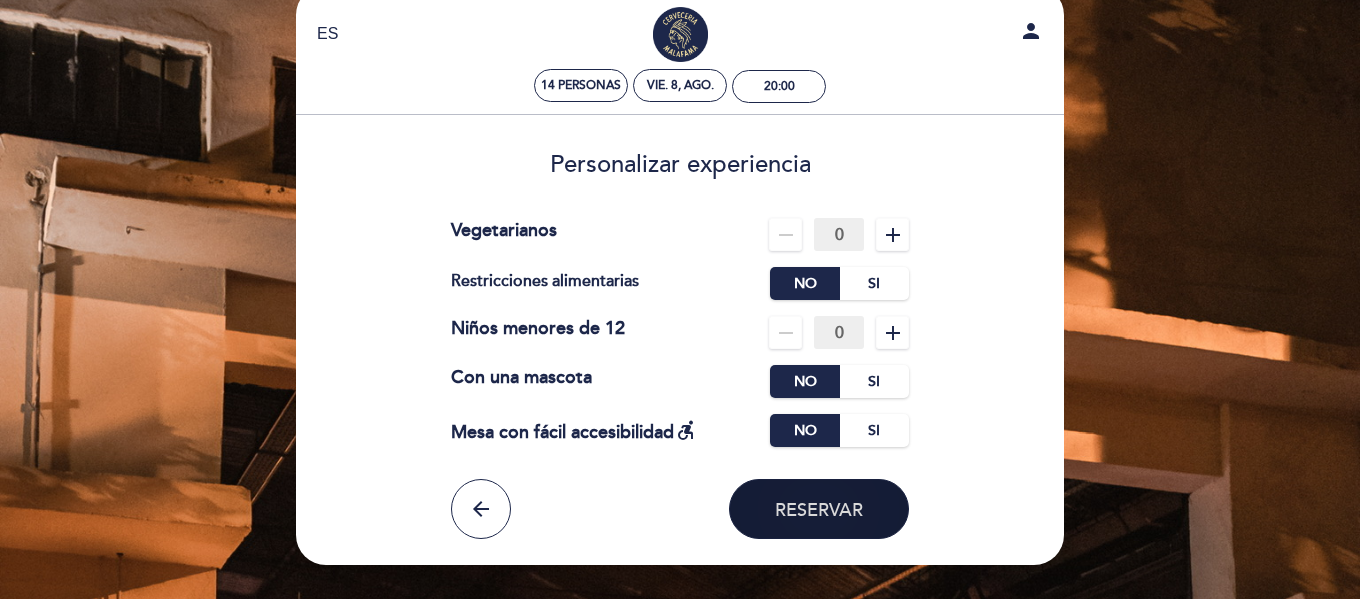 click on "Reservar" at bounding box center [819, 509] 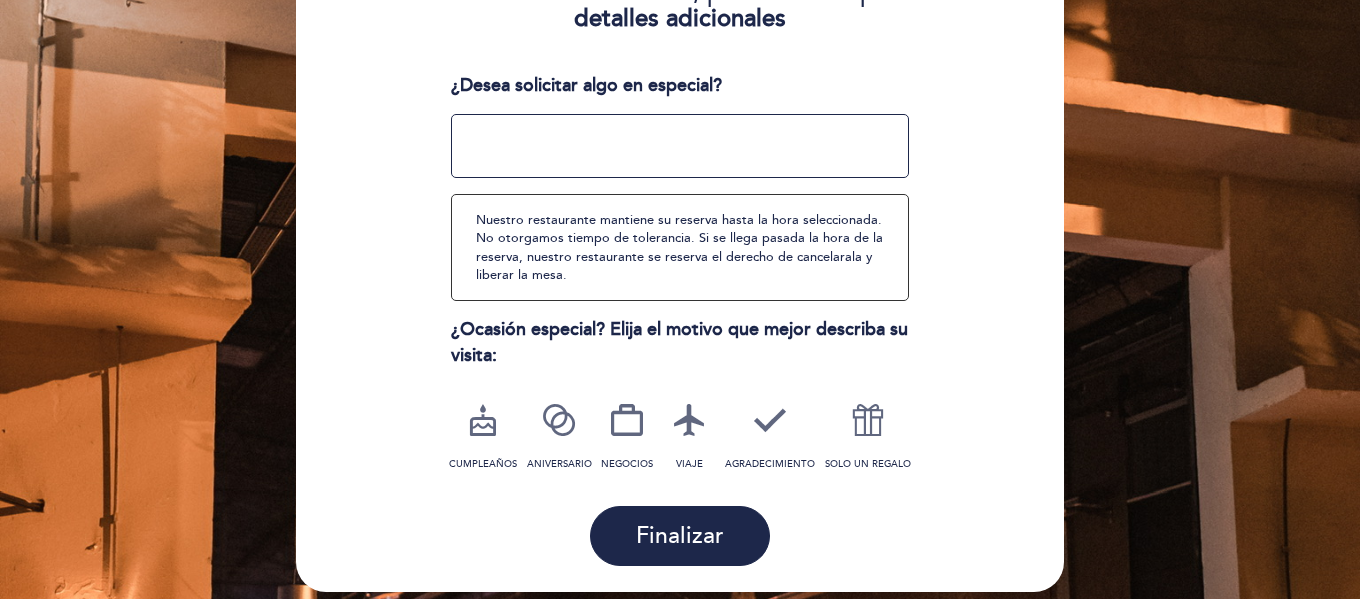 scroll, scrollTop: 240, scrollLeft: 0, axis: vertical 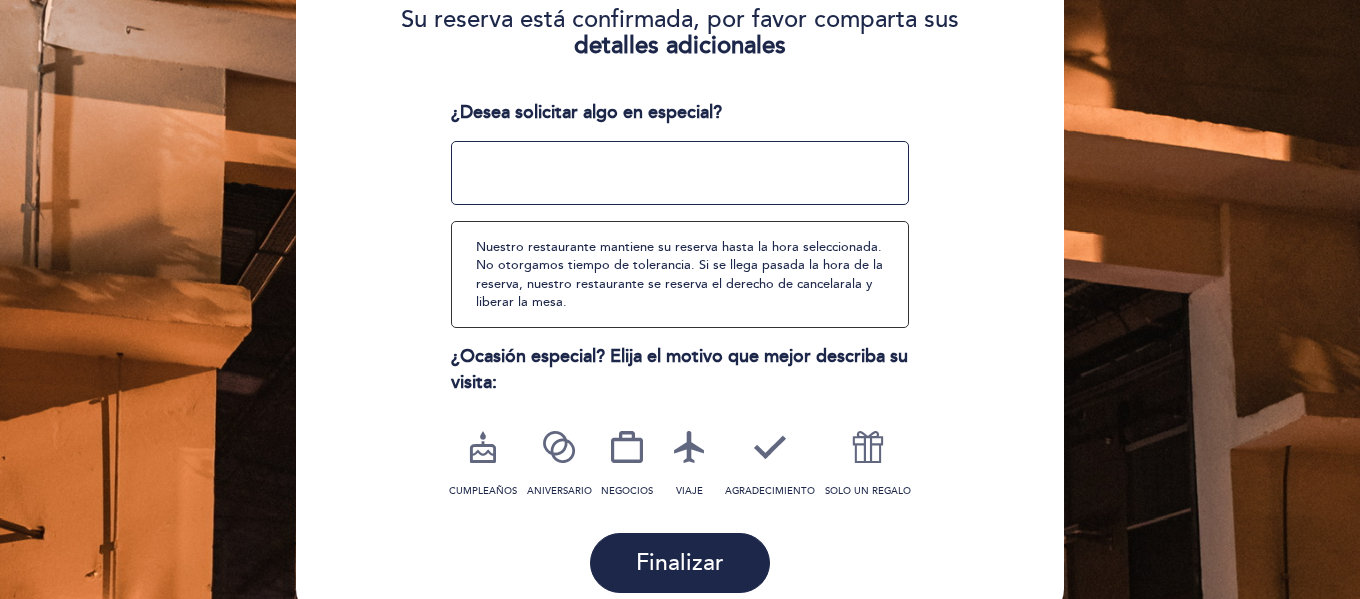 click at bounding box center (680, 173) 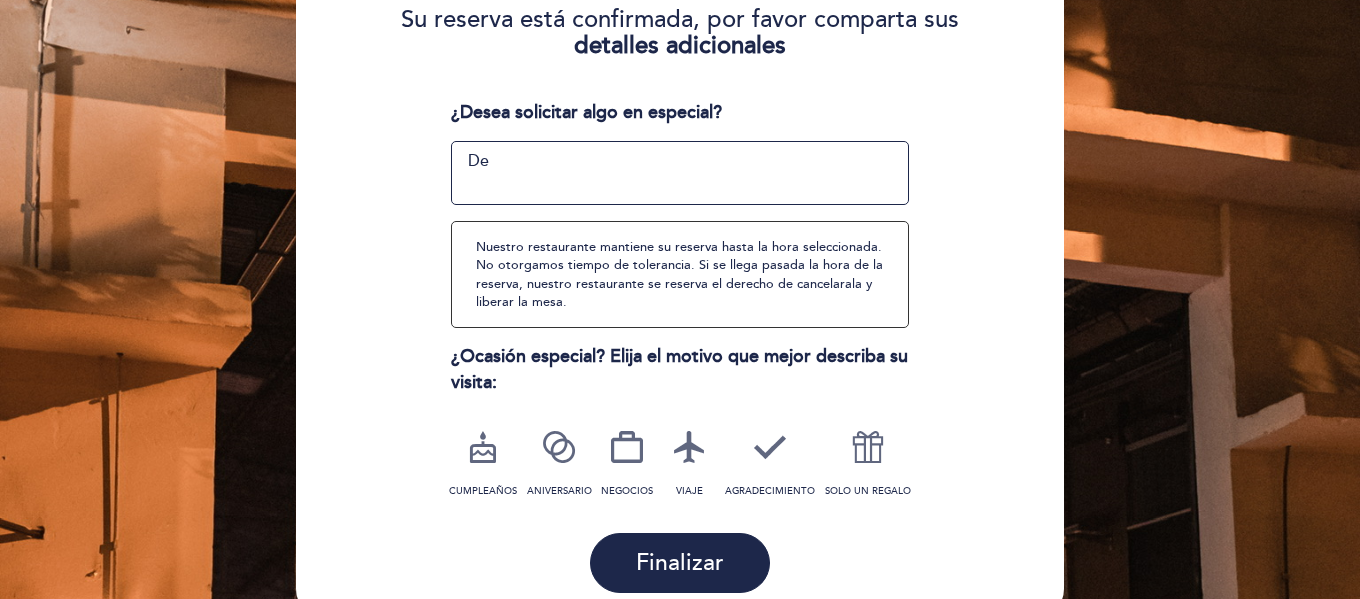 type on "D" 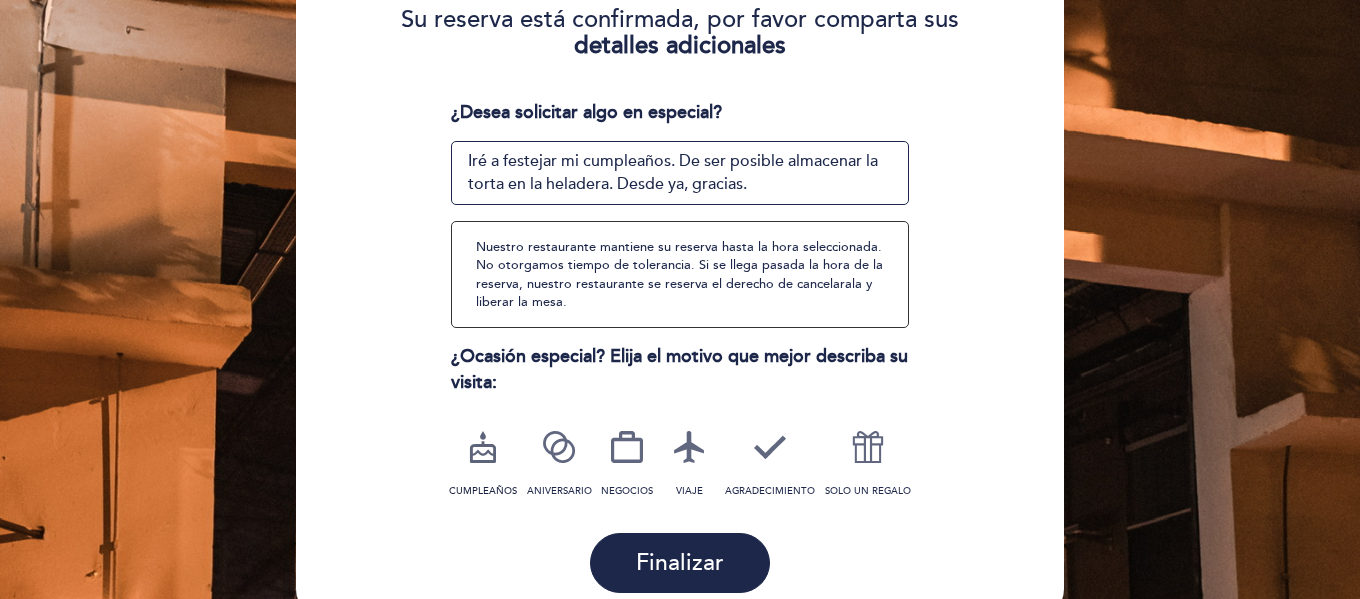 type on "Iré a festejar mi cumpleaños. De ser posible almacenar la torta en la heladera. Desde ya, gracias." 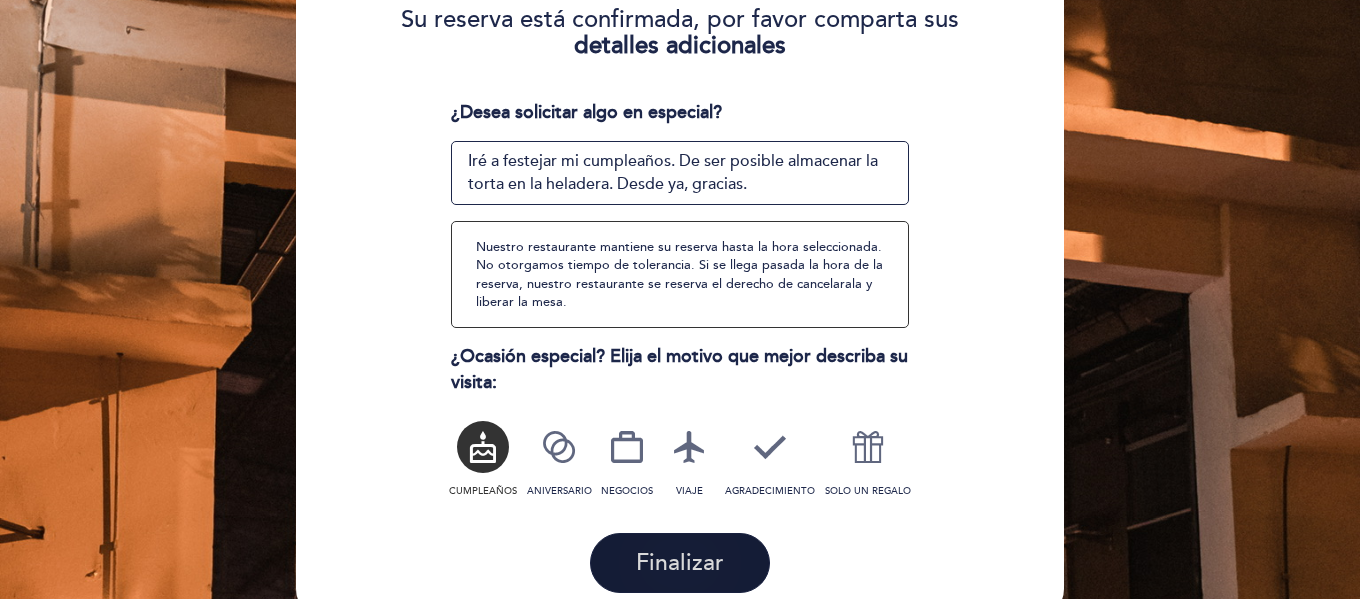click on "Finalizar" at bounding box center [680, 563] 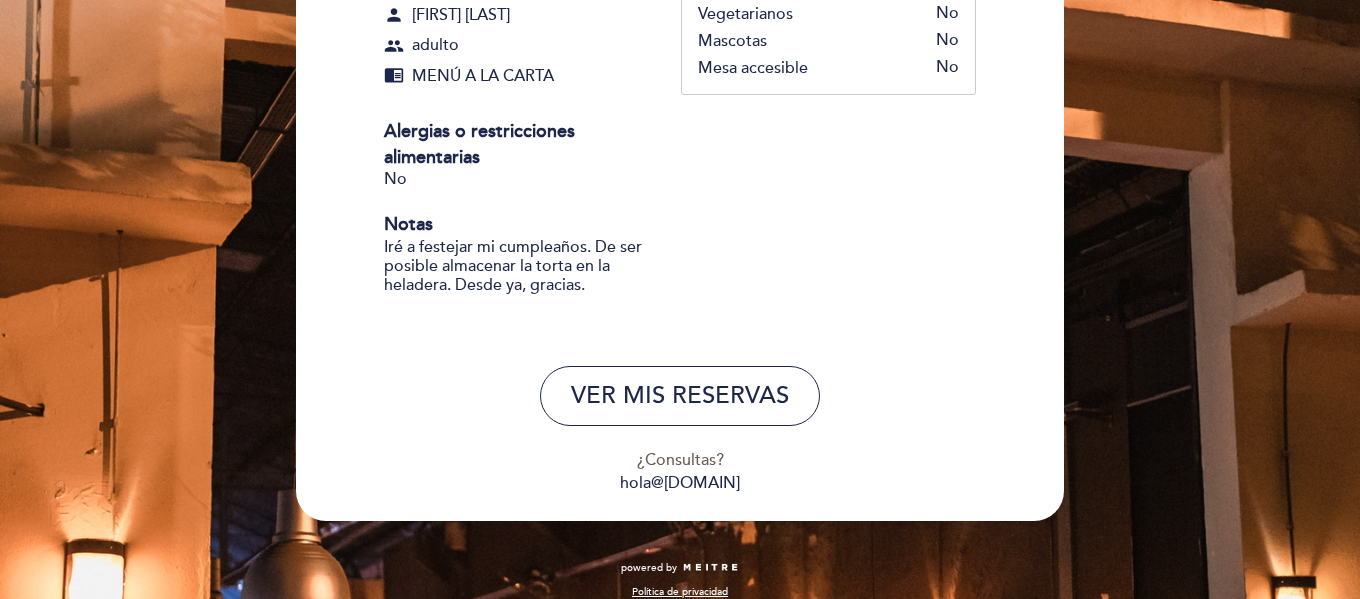 scroll, scrollTop: 384, scrollLeft: 0, axis: vertical 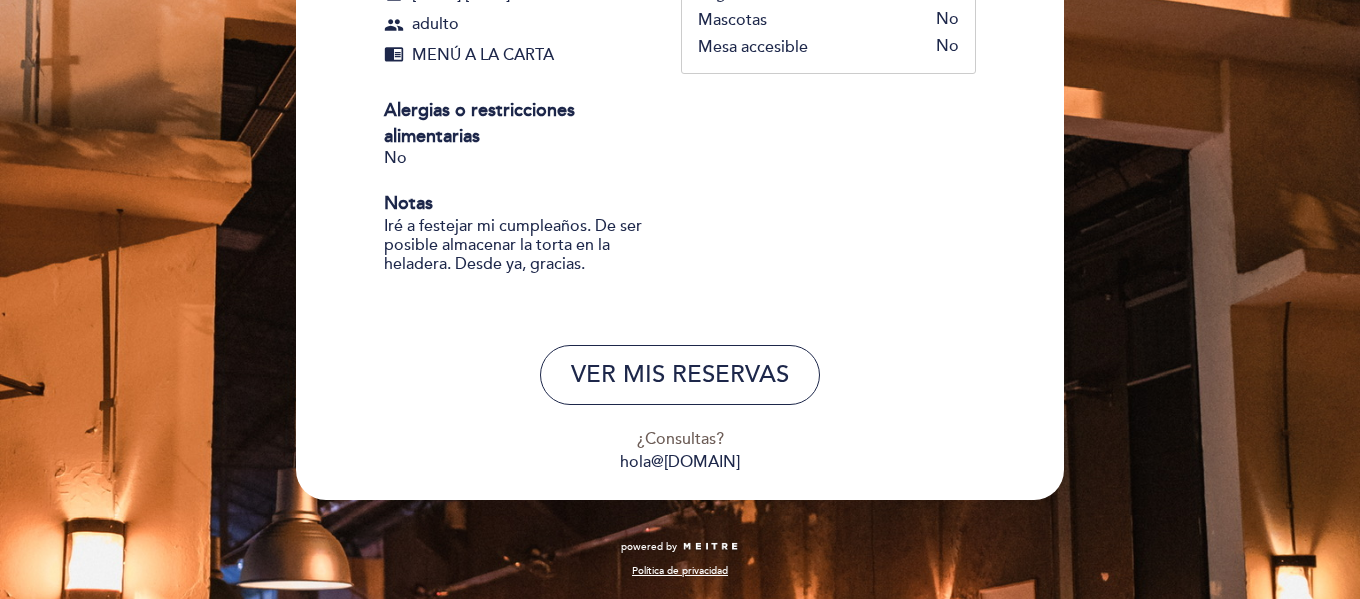 click on "VER MIS RESERVAS" at bounding box center (680, 375) 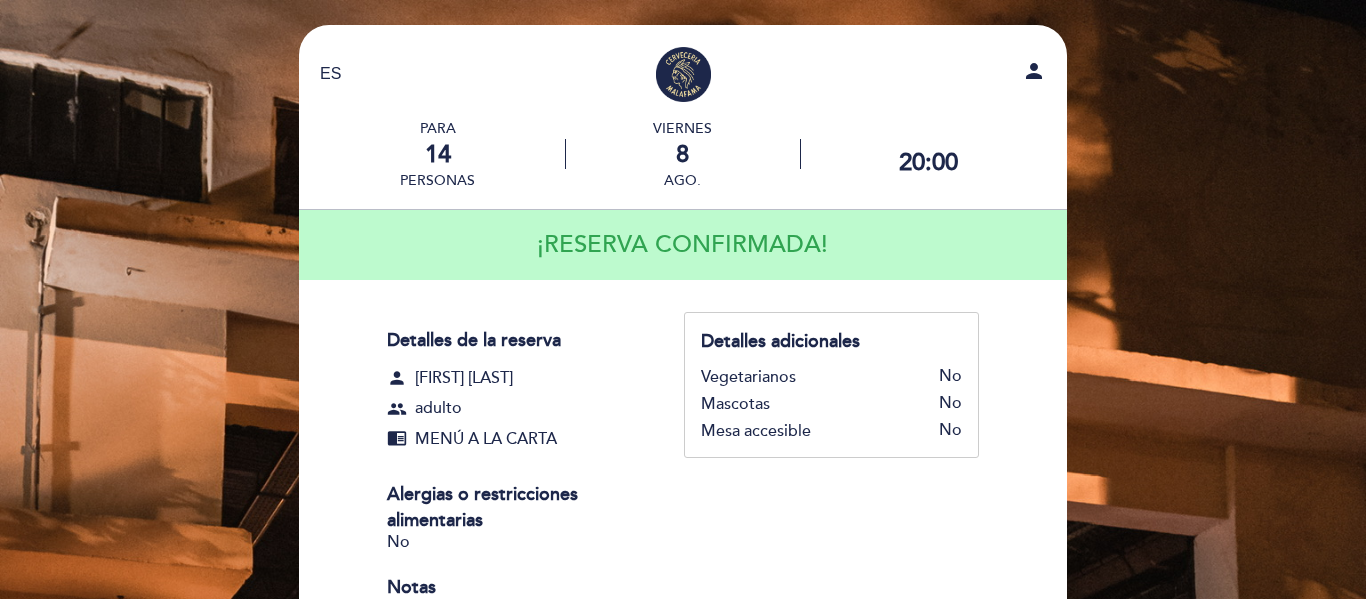 select on "es" 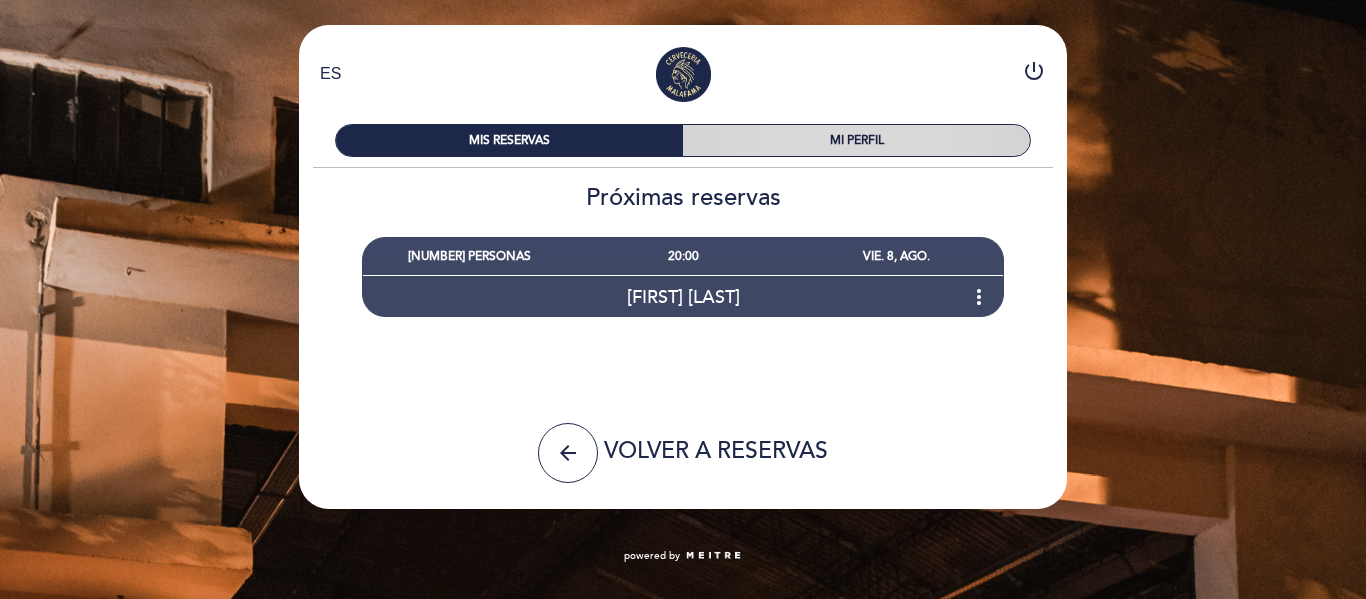 click on "MI PERFIL" at bounding box center [856, 140] 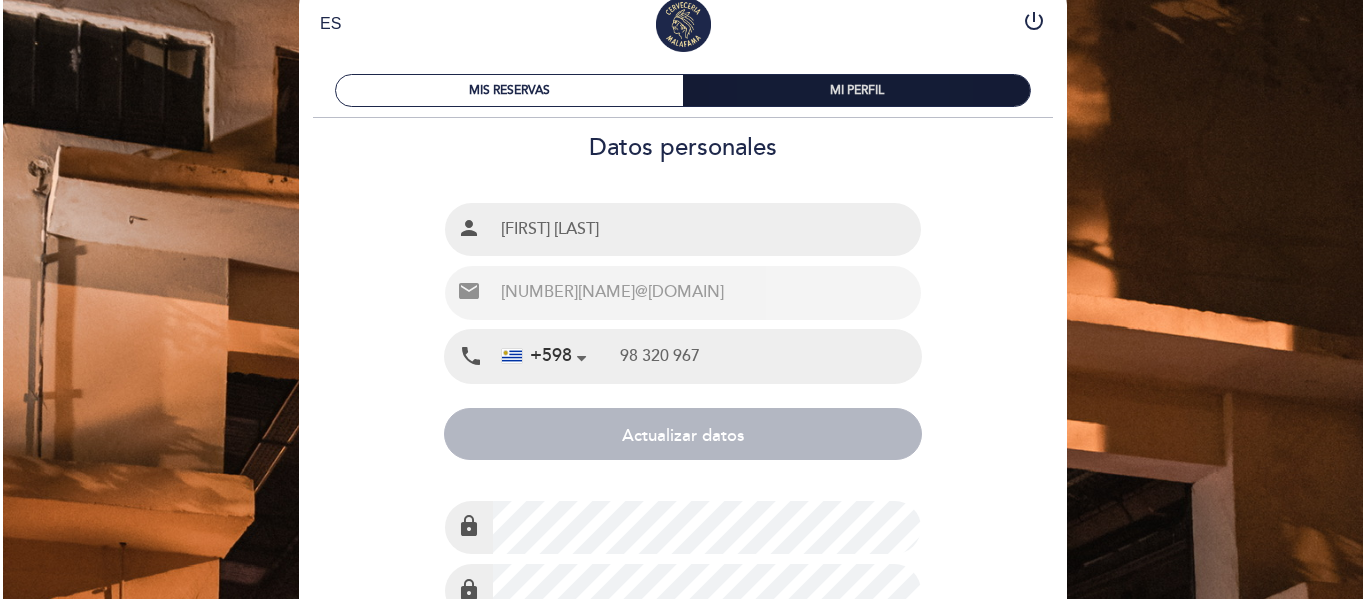 scroll, scrollTop: 0, scrollLeft: 0, axis: both 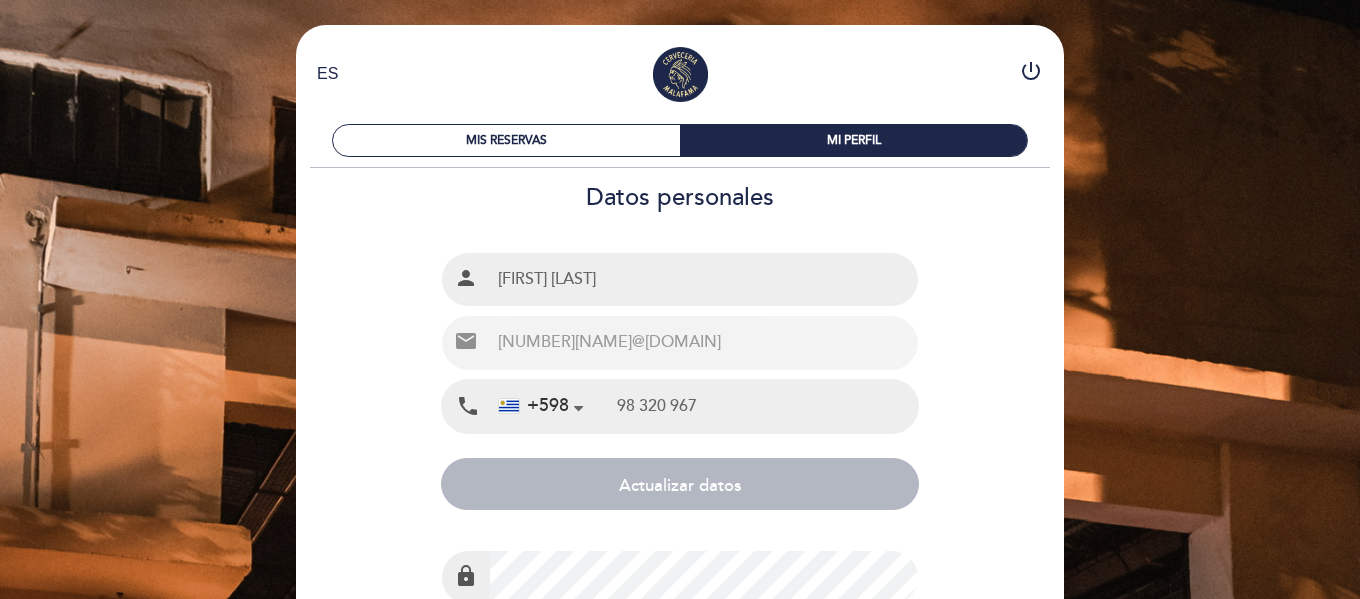 click on "power_settings_new" at bounding box center (1031, 71) 